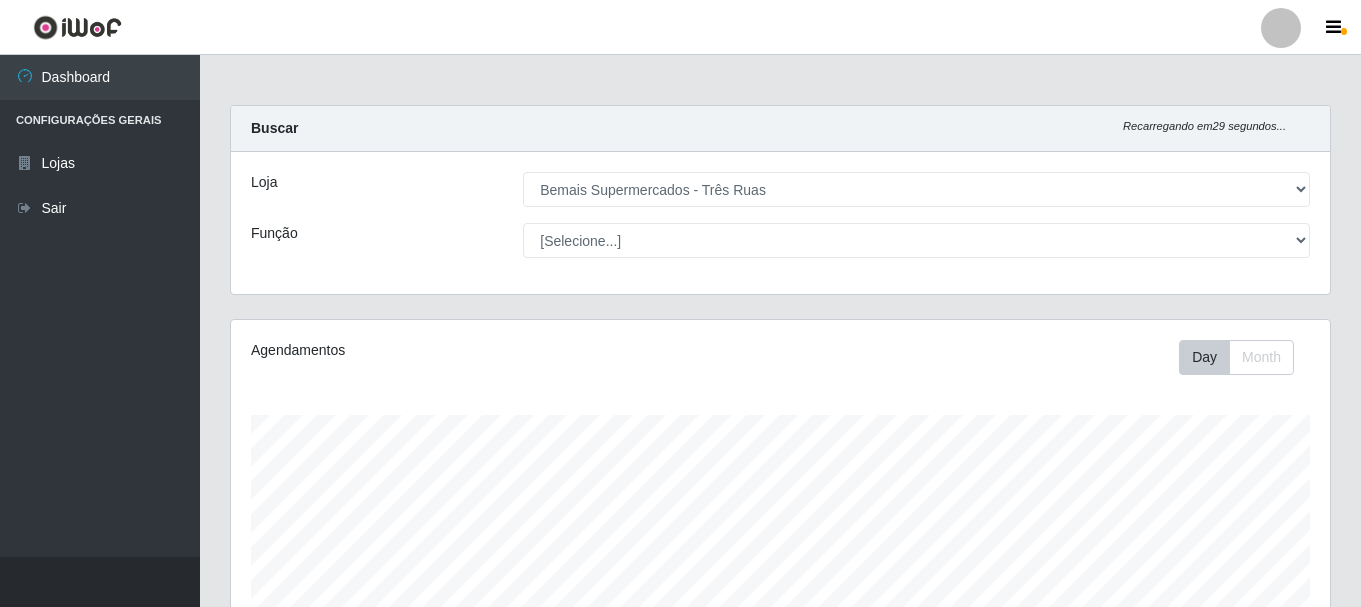 select on "249" 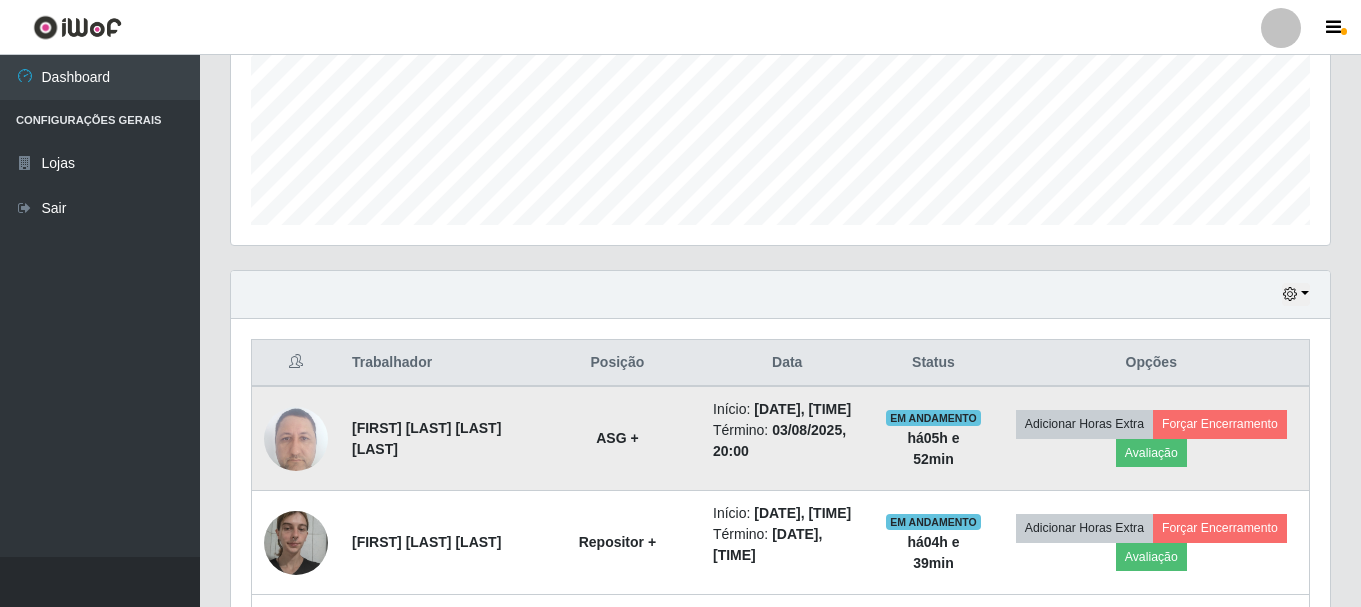 scroll, scrollTop: 999585, scrollLeft: 998901, axis: both 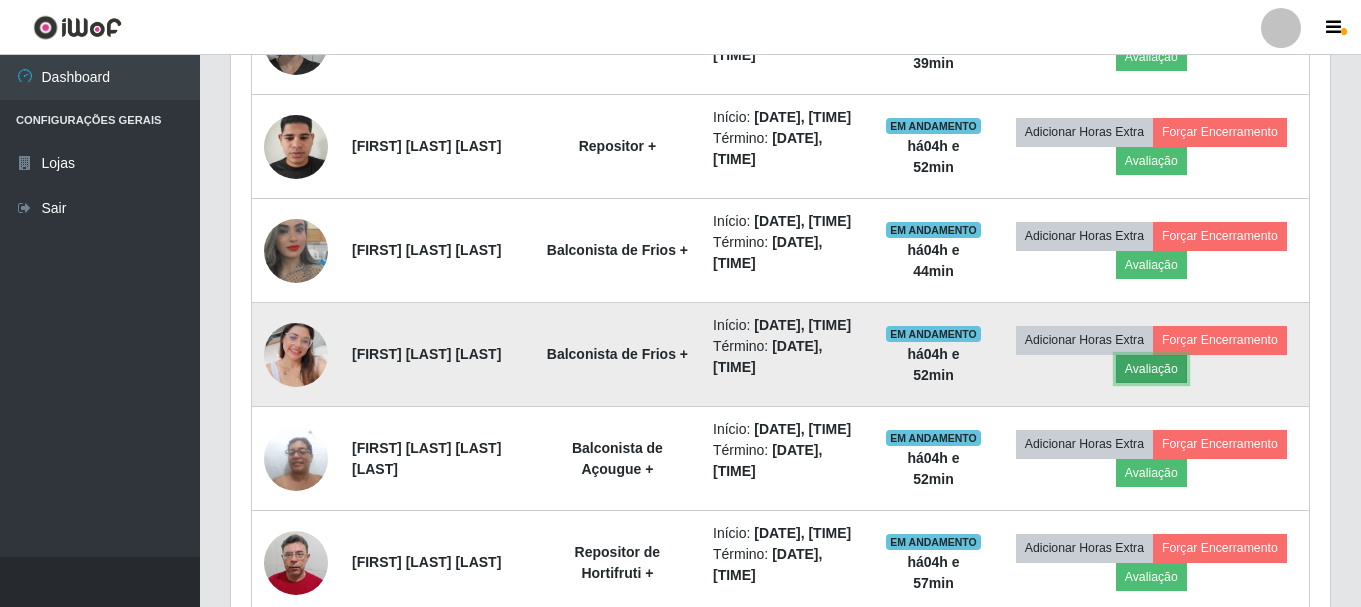 click on "Avaliação" at bounding box center (1151, 369) 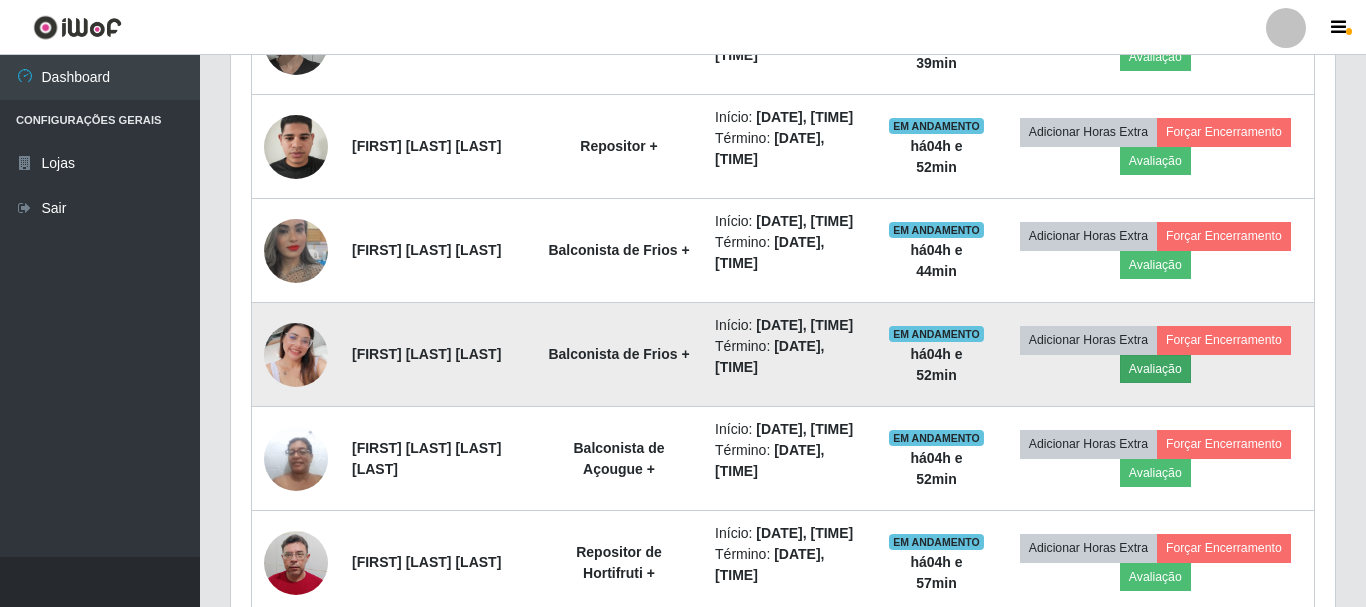 scroll, scrollTop: 999585, scrollLeft: 998911, axis: both 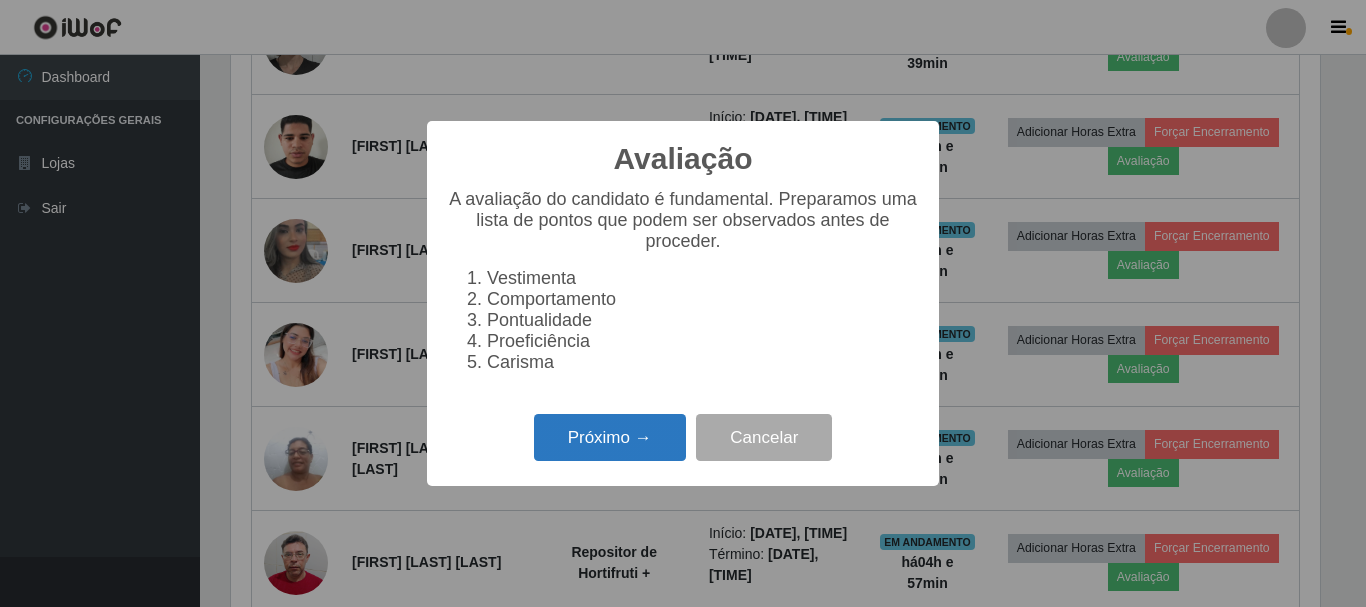 click on "Próximo →" at bounding box center (610, 437) 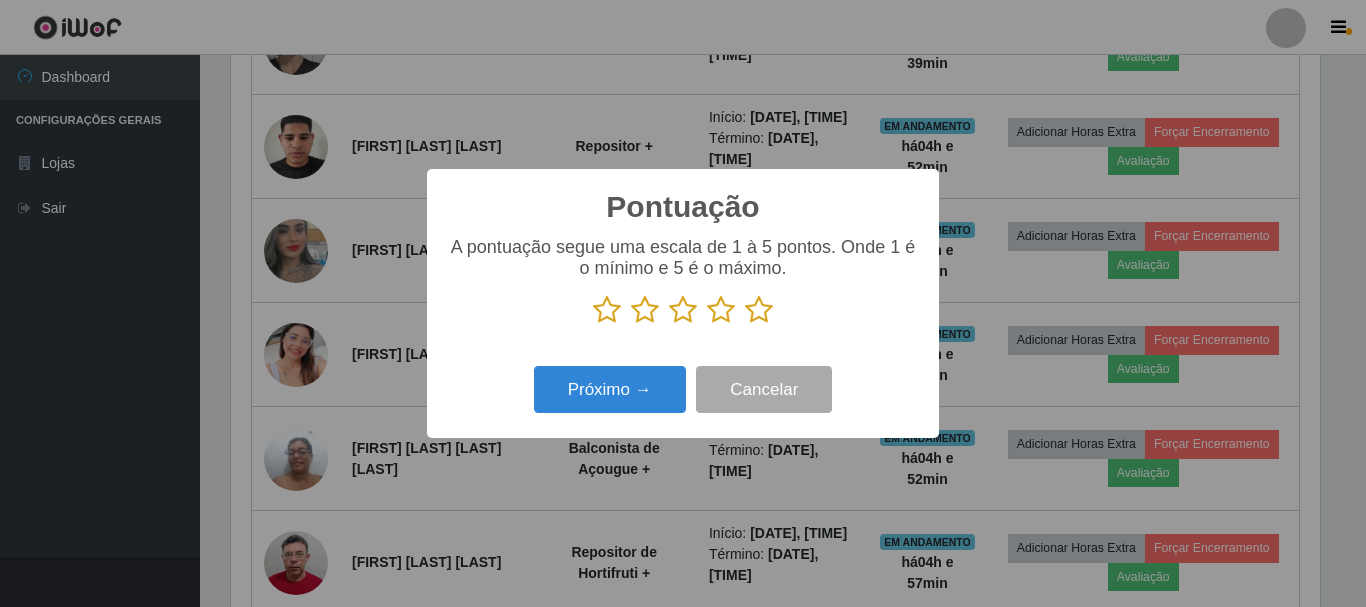 scroll, scrollTop: 999585, scrollLeft: 998911, axis: both 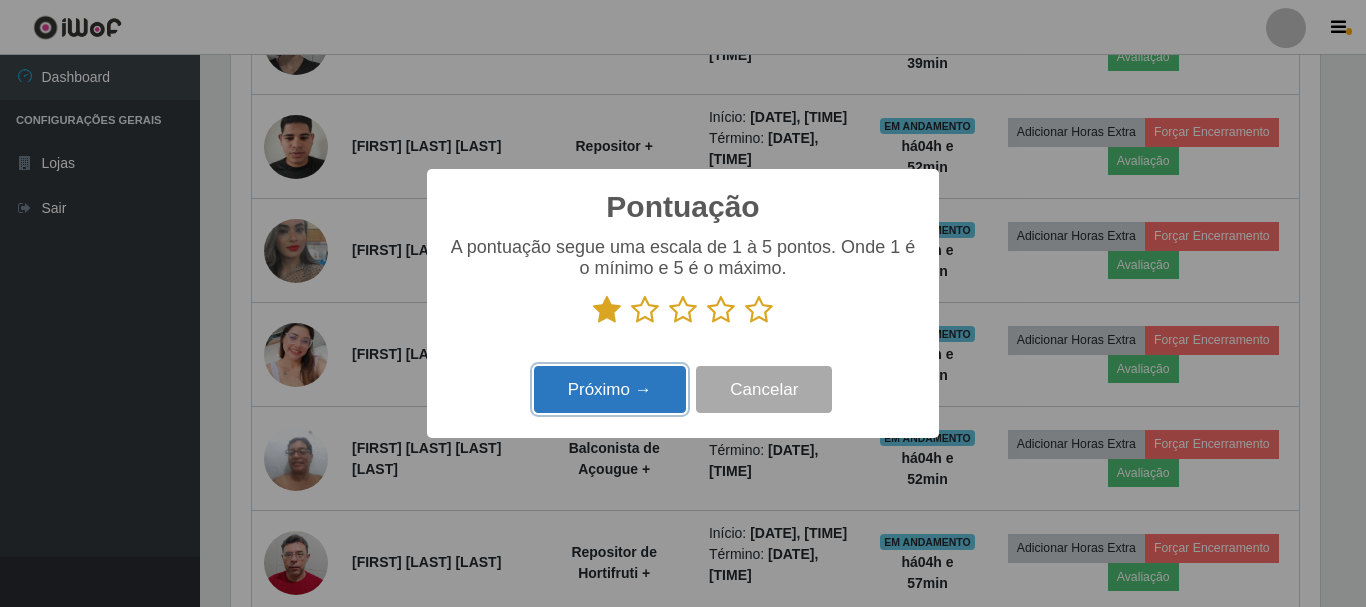 click on "Próximo →" at bounding box center [610, 389] 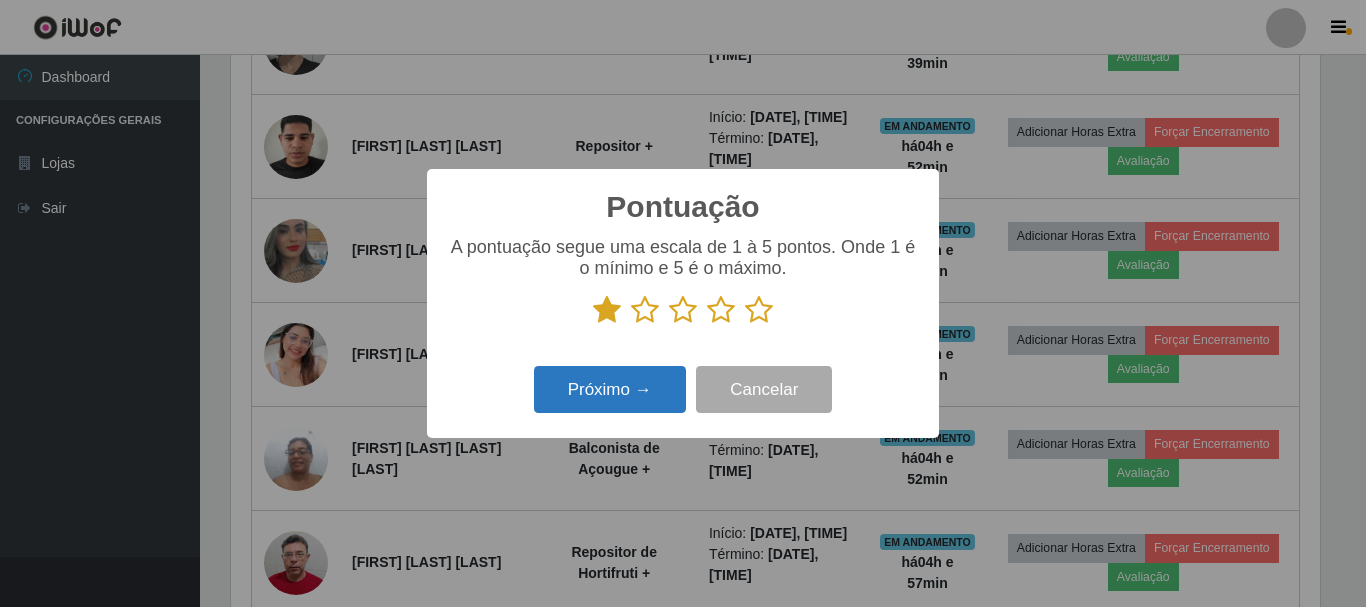 scroll, scrollTop: 999585, scrollLeft: 998911, axis: both 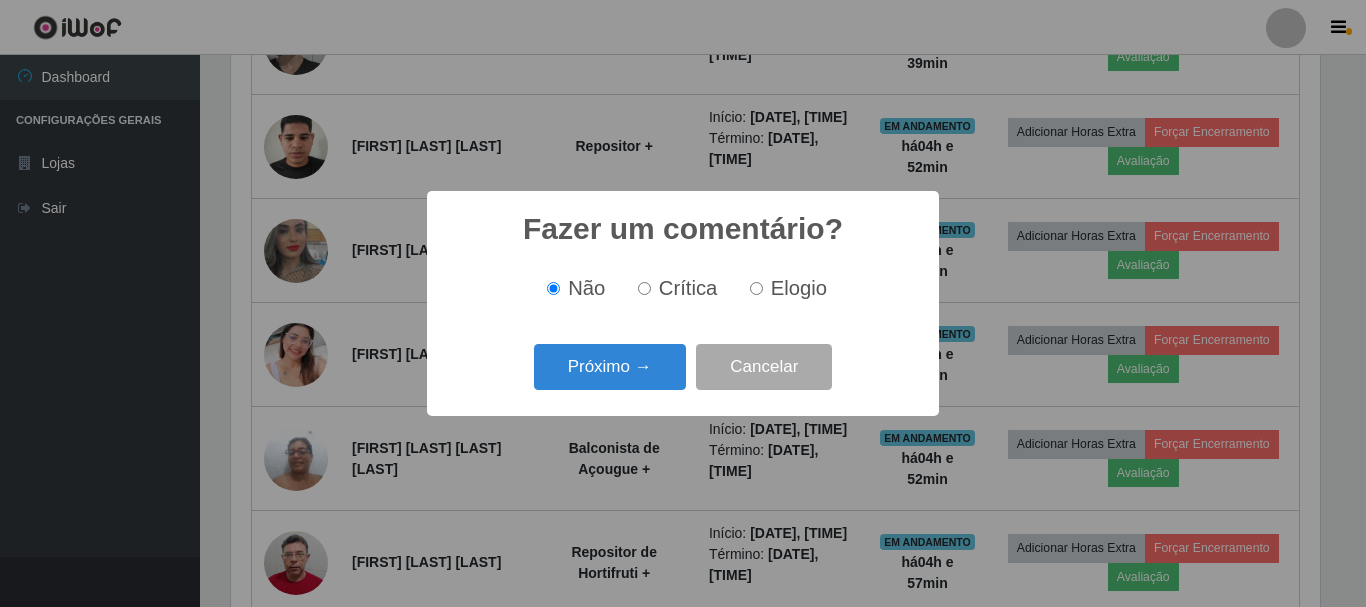 click on "Crítica" at bounding box center (644, 288) 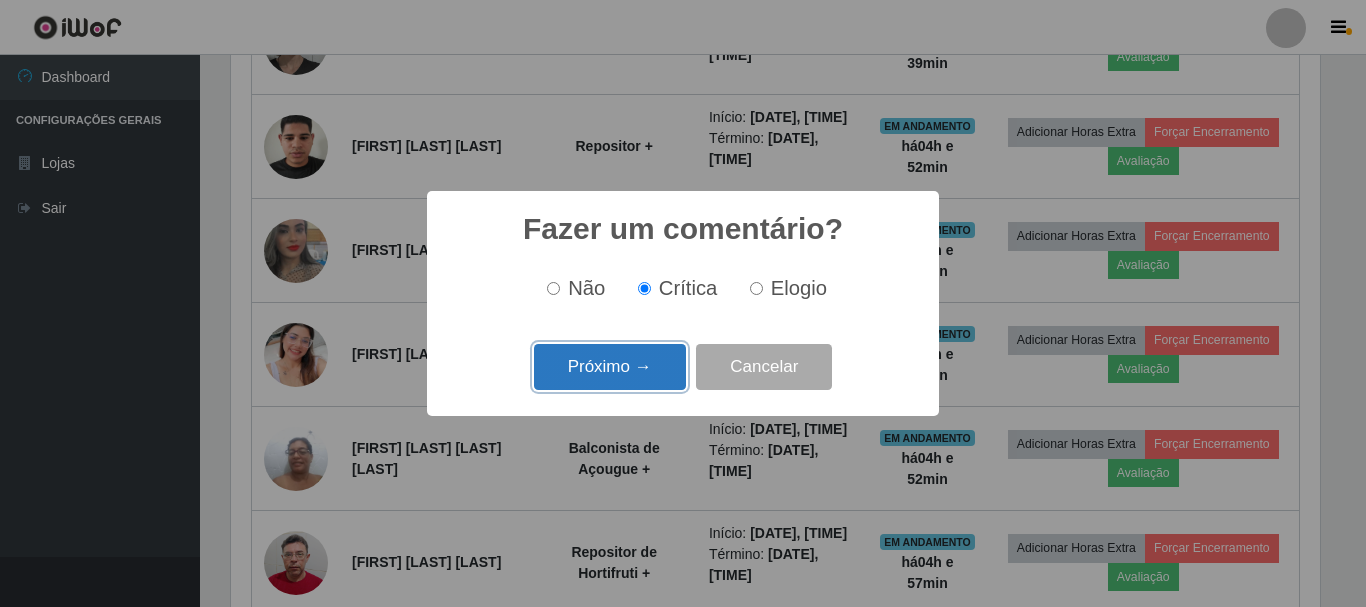 click on "Próximo →" at bounding box center (610, 367) 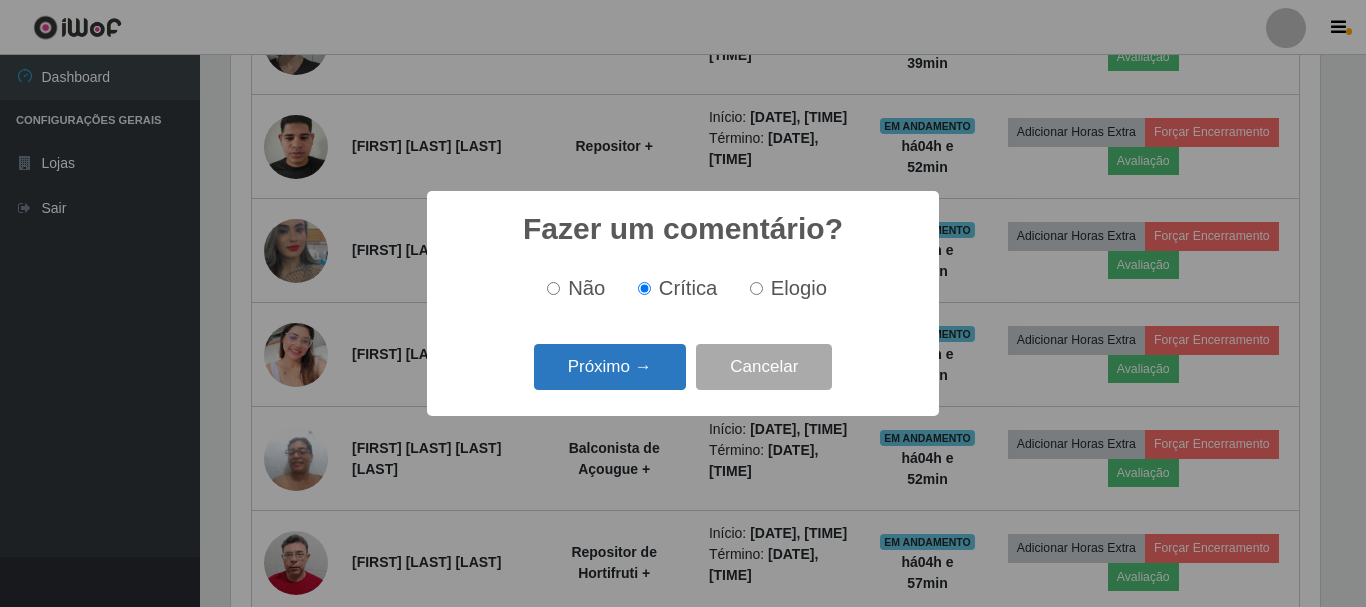 scroll, scrollTop: 999585, scrollLeft: 998911, axis: both 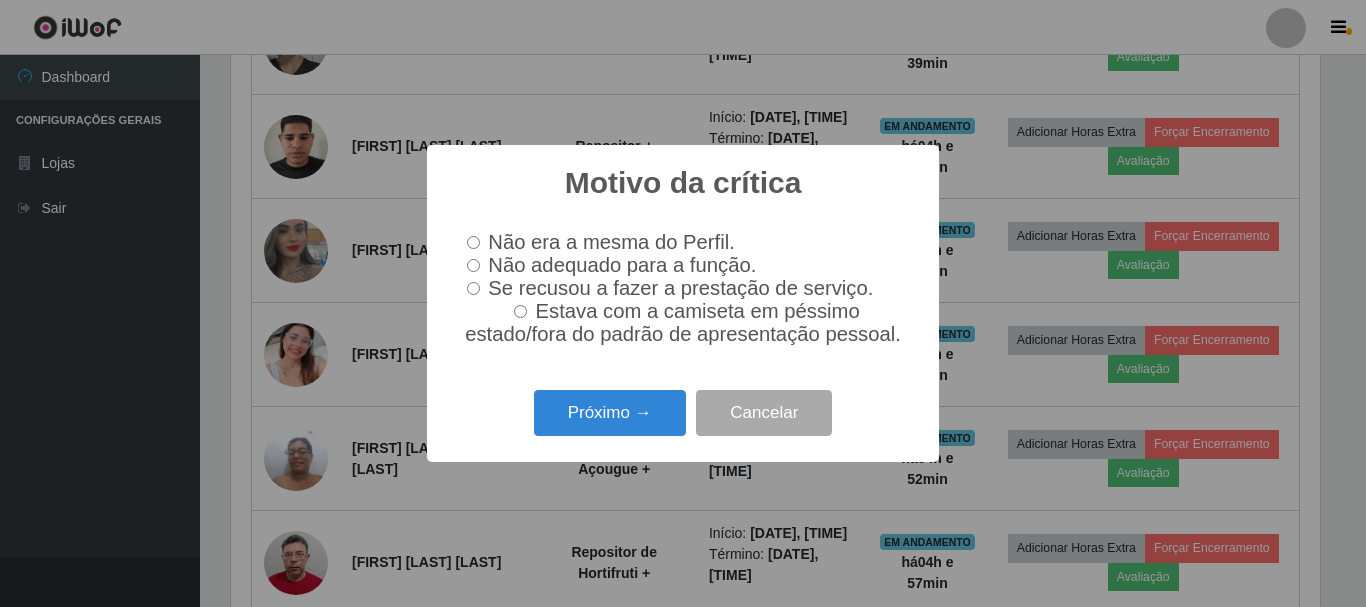 click on "Não adequado para a função." at bounding box center (473, 265) 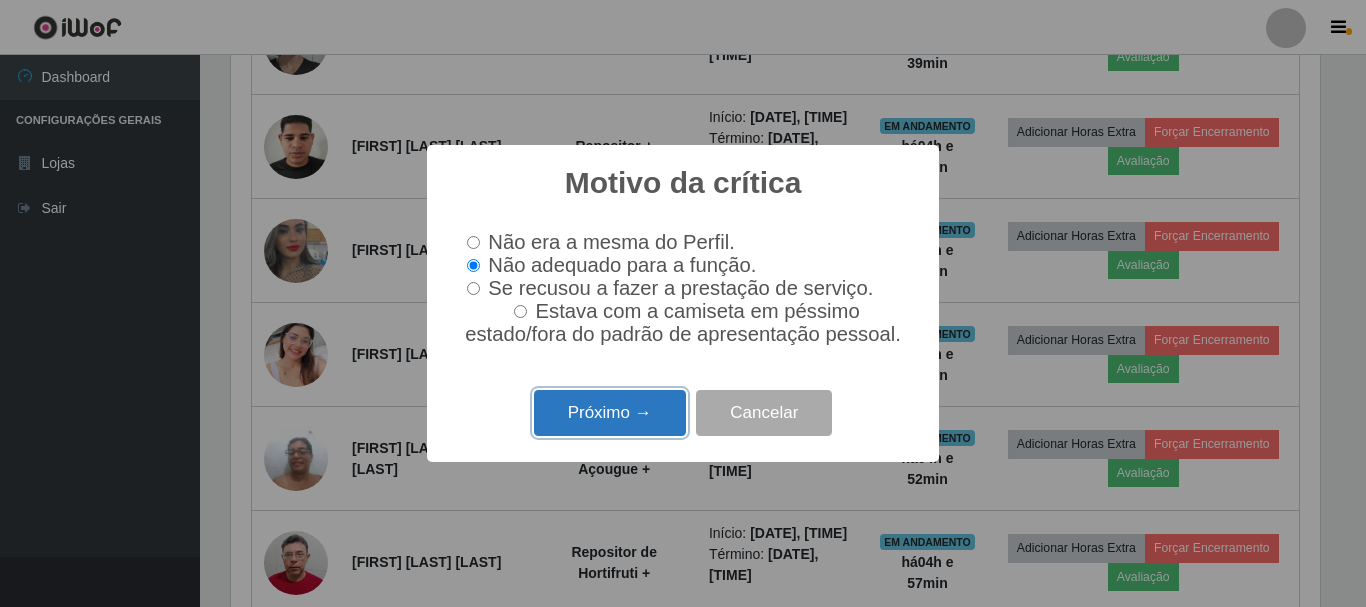 click on "Próximo →" at bounding box center [610, 413] 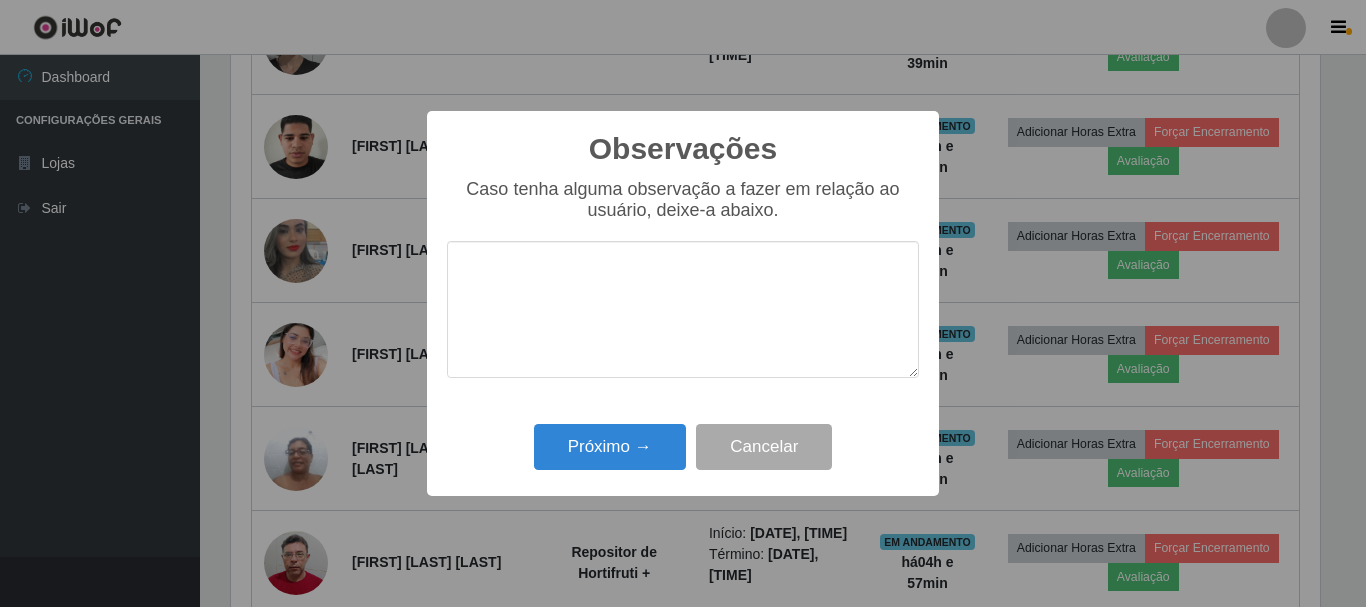 scroll, scrollTop: 999585, scrollLeft: 998911, axis: both 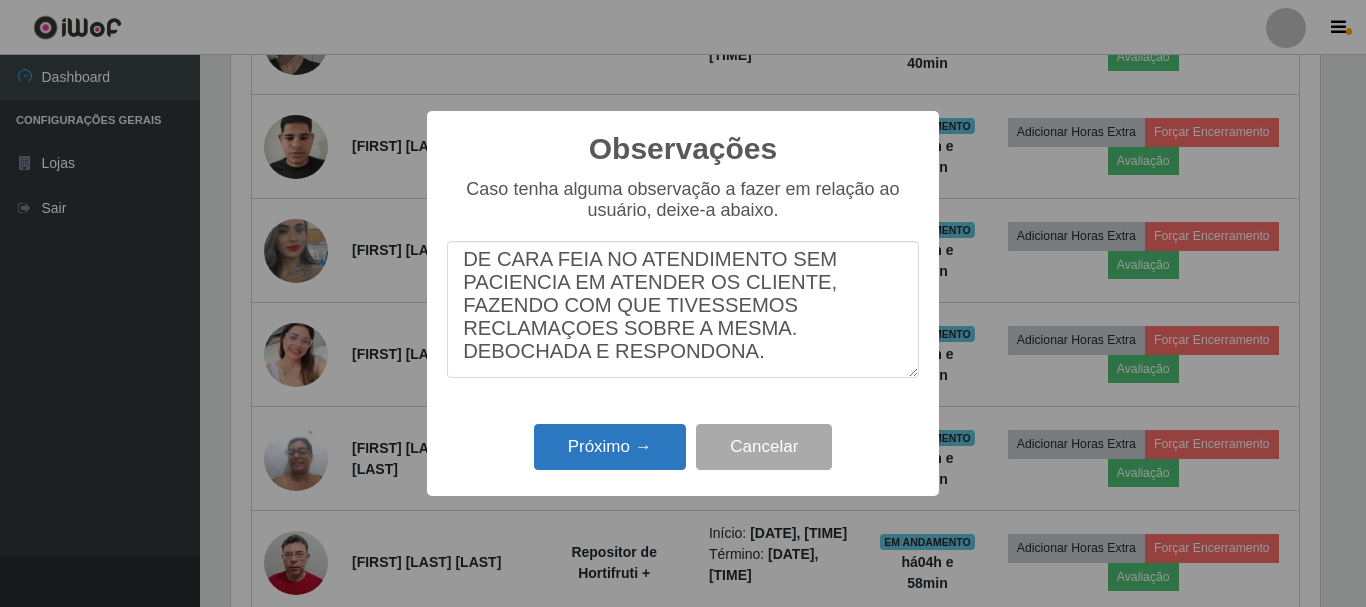 type on "DE CARA FEIA NO ATENDIMENTO SEM PACIENCIA EM ATENDER OS CLIENTE, FAZENDO COM QUE TIVESSEMOS RECLAMAÇOES SOBRE A MESMA. DEBOCHADA E RESPONDONA." 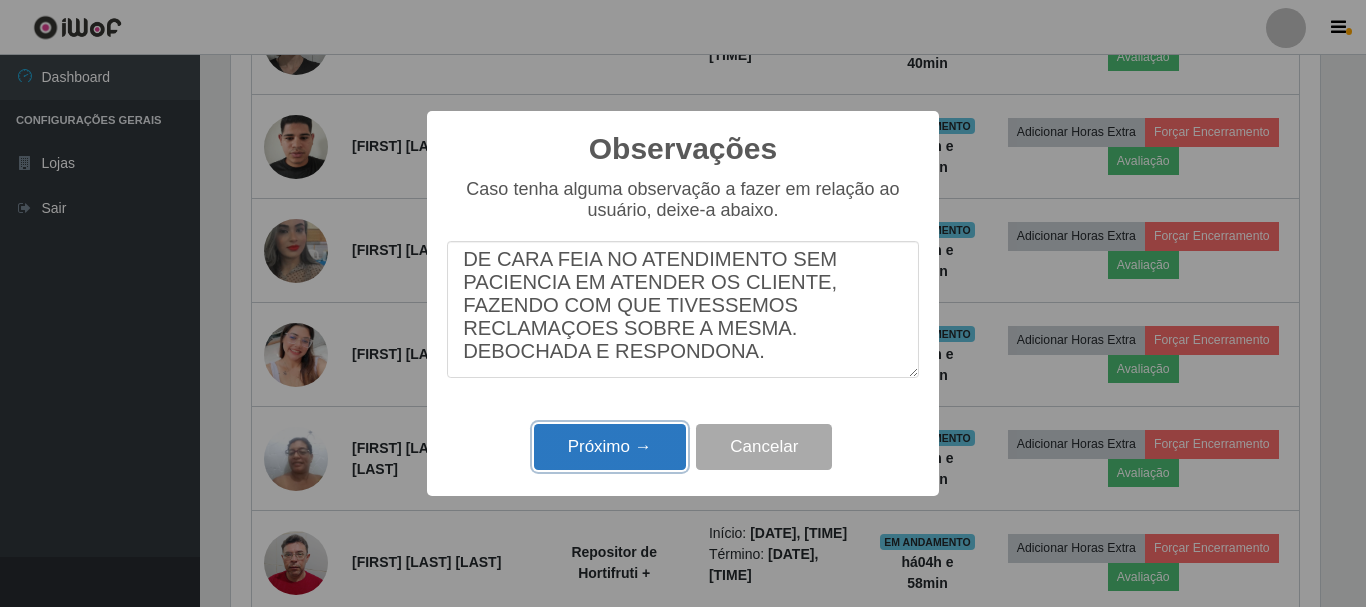 click on "Próximo →" at bounding box center (610, 447) 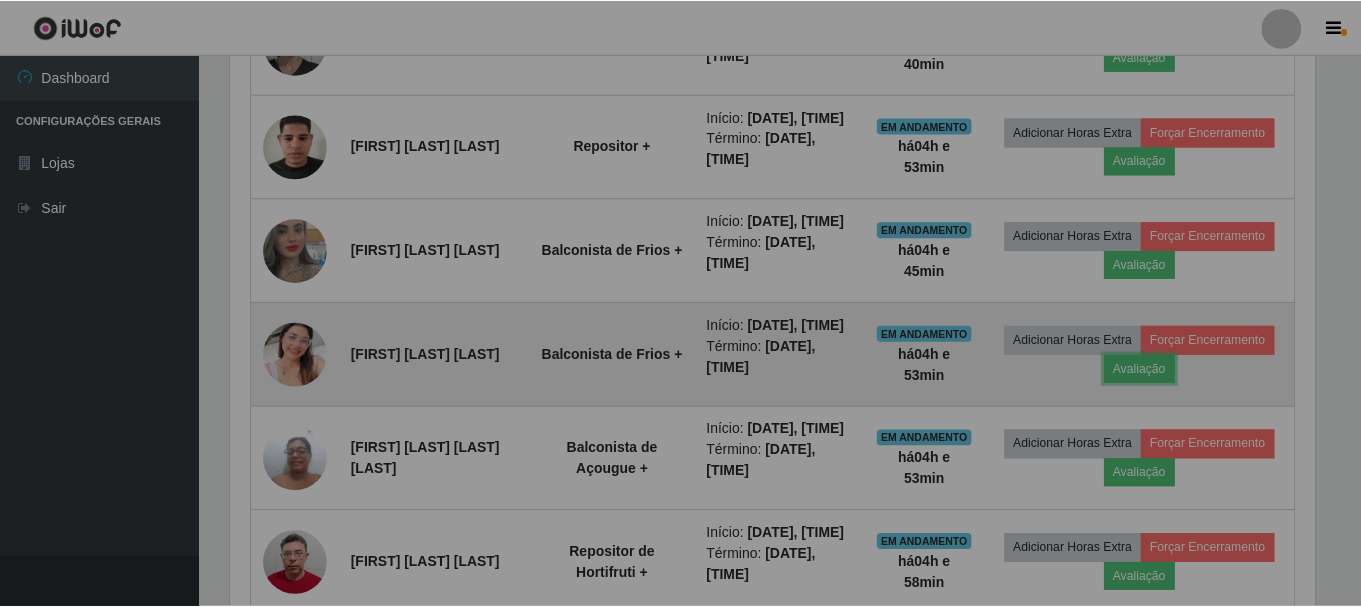 scroll, scrollTop: 999585, scrollLeft: 998901, axis: both 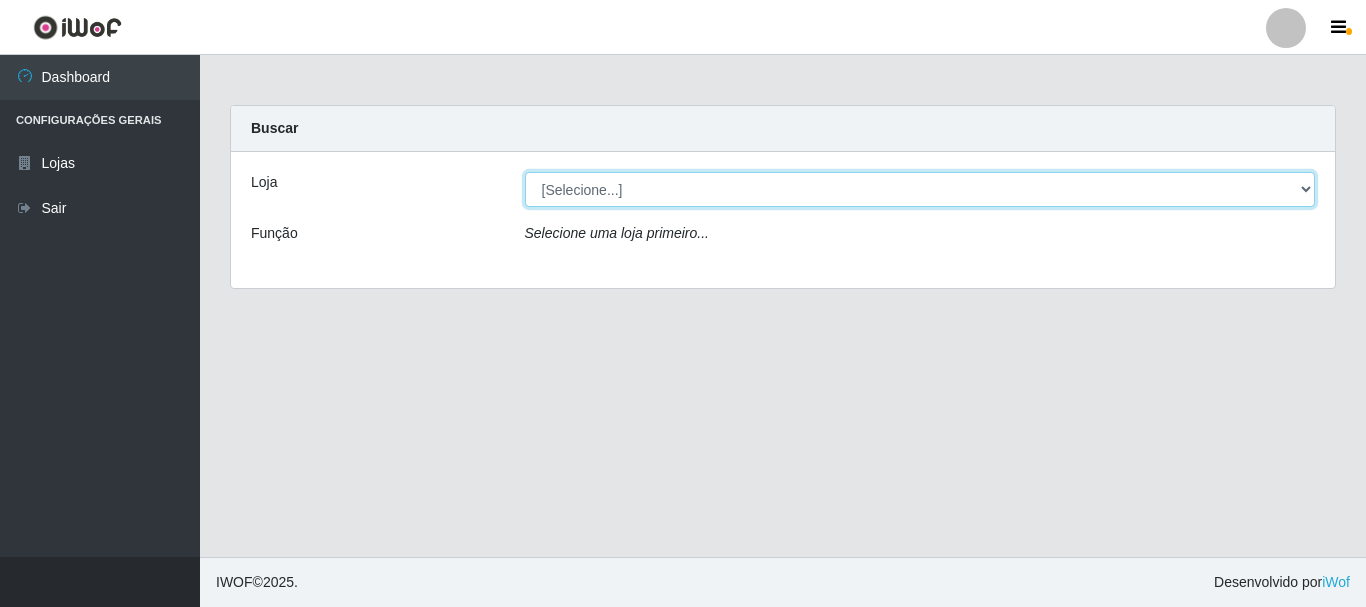 drag, startPoint x: 726, startPoint y: 193, endPoint x: 716, endPoint y: 203, distance: 14.142136 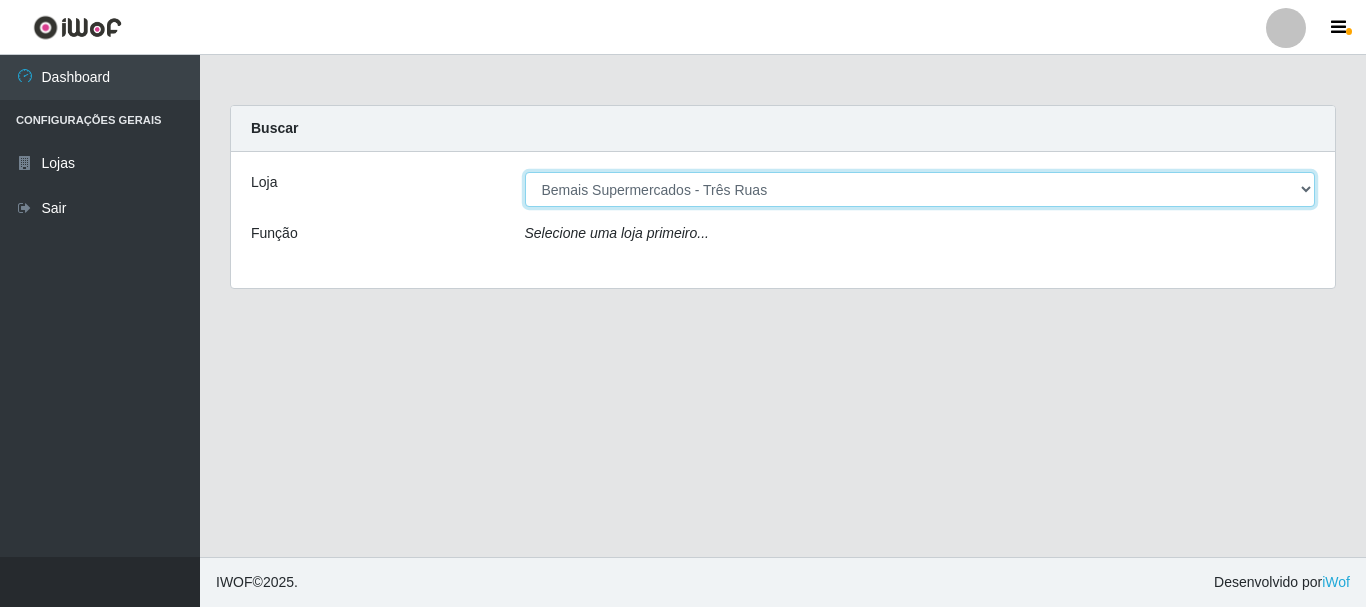 click on "[Selecione...] Bemais Supermercados - Três Ruas" at bounding box center [920, 189] 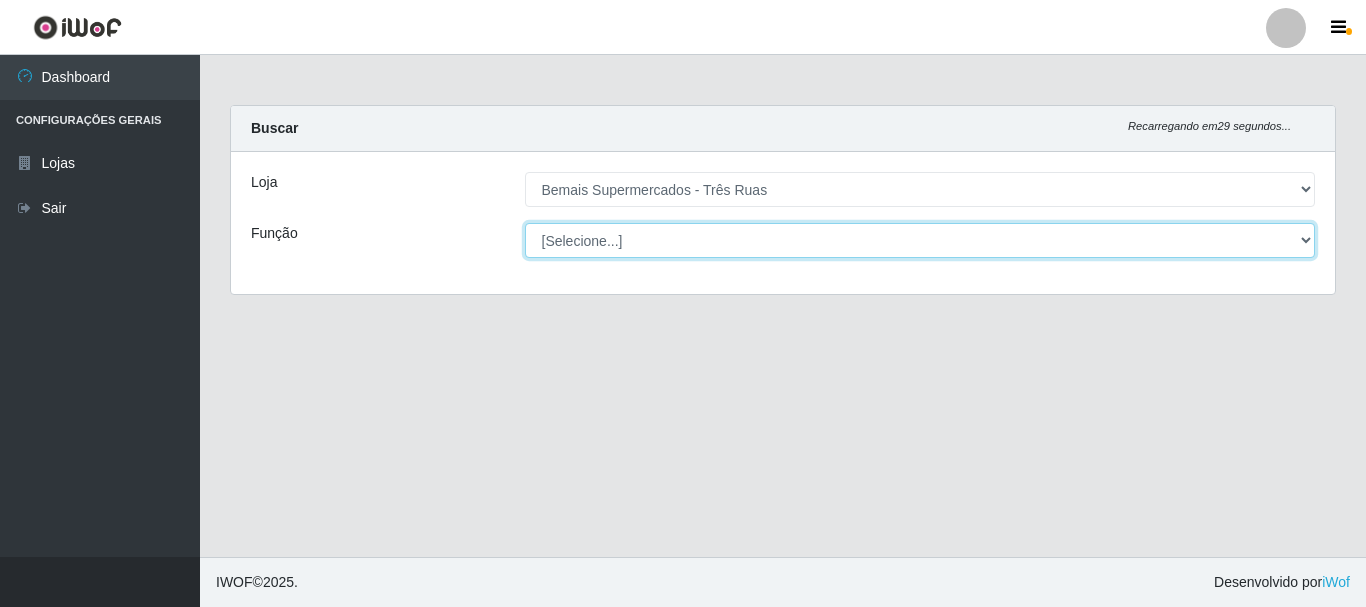 click on "[Selecione...] ASG ASG + ASG ++ Auxiliar de Depósito  Auxiliar de Depósito + Auxiliar de Depósito ++ Auxiliar de Estacionamento Auxiliar de Estacionamento + Auxiliar de Estacionamento ++ Auxiliar de Sushiman Auxiliar de Sushiman+ Auxiliar de Sushiman++ Balconista de Açougue  Balconista de Açougue + Balconista de Açougue ++ Balconista de Frios Balconista de Frios + Balconista de Frios ++ Balconista de Padaria  Balconista de Padaria + Balconista de Padaria ++ Embalador Embalador + Embalador ++ Operador de Caixa Operador de Caixa + Operador de Caixa ++ Repositor  Repositor + Repositor ++ Repositor de Hortifruti Repositor de Hortifruti + Repositor de Hortifruti ++" at bounding box center (920, 240) 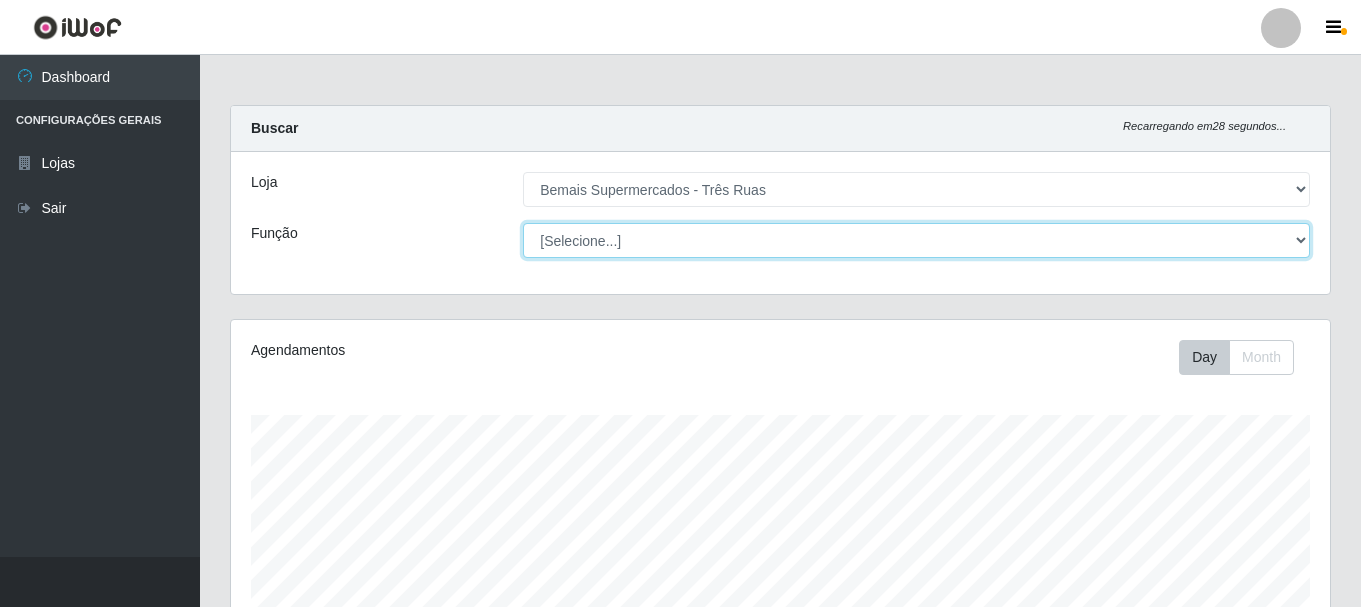 scroll, scrollTop: 999585, scrollLeft: 998901, axis: both 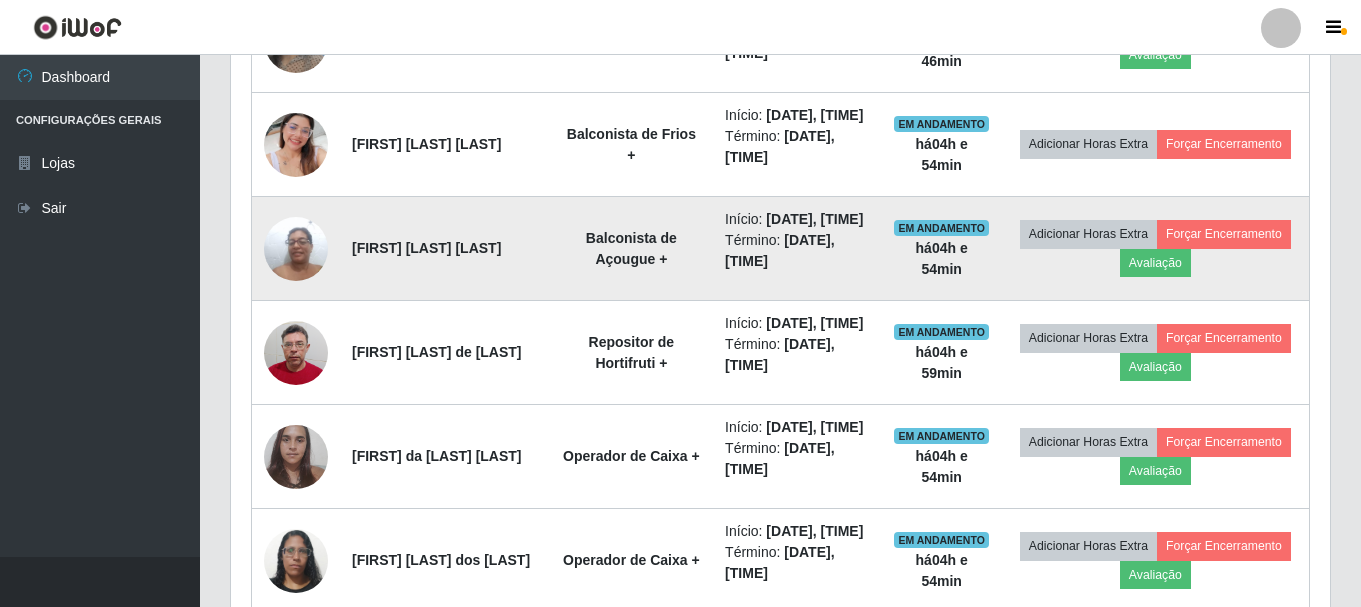 click at bounding box center (296, 248) 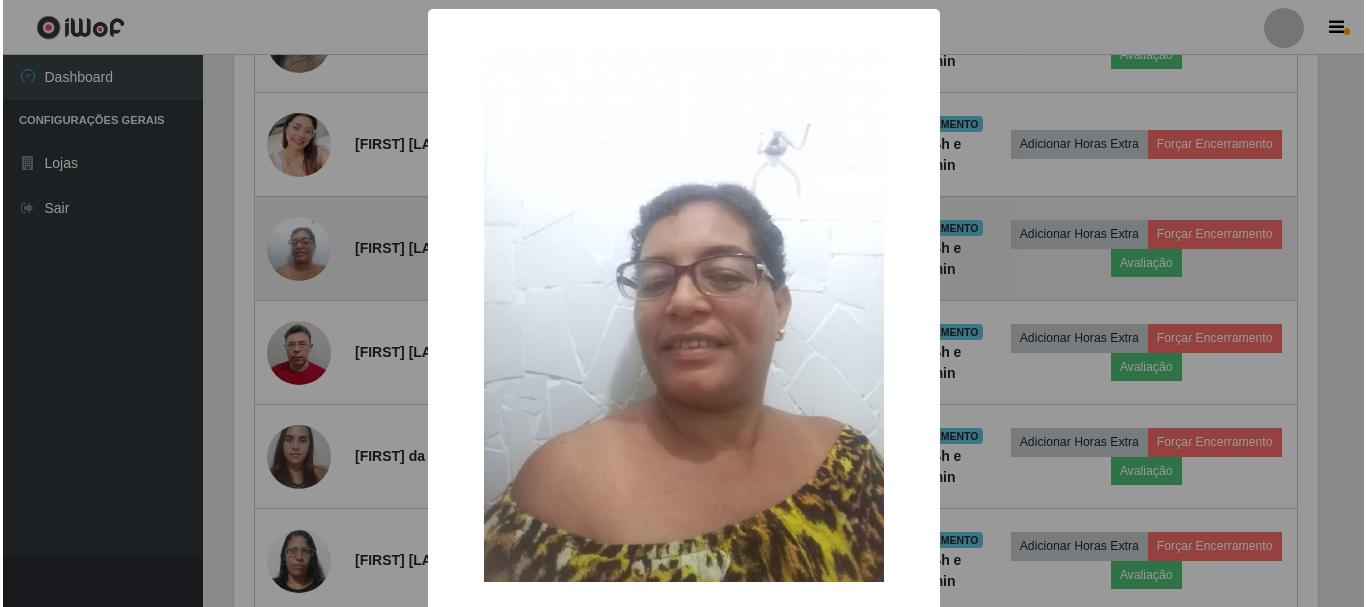 scroll, scrollTop: 999585, scrollLeft: 998911, axis: both 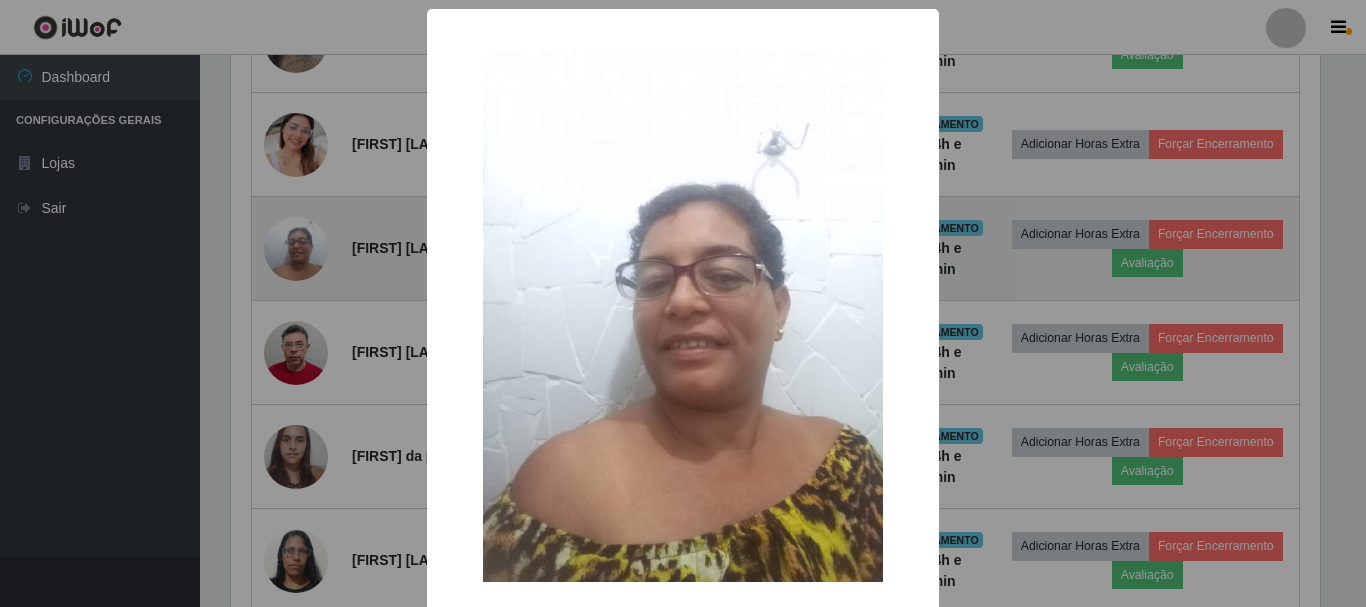 click on "× OK Cancel" at bounding box center (683, 303) 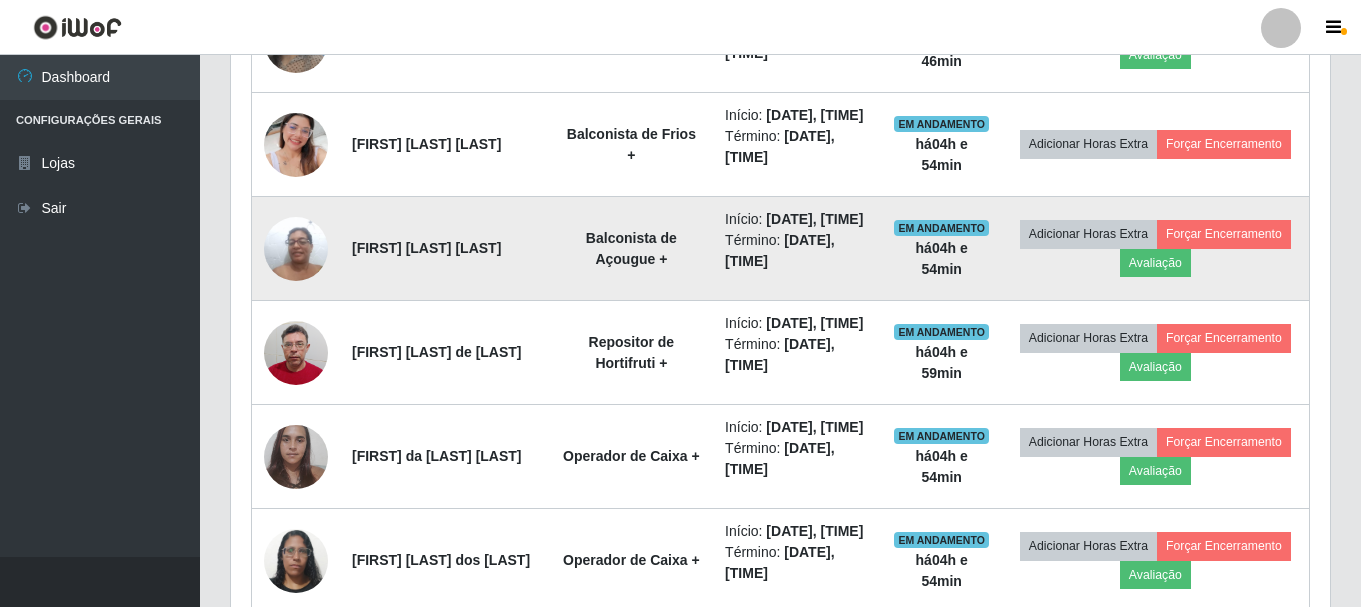 scroll, scrollTop: 999585, scrollLeft: 998901, axis: both 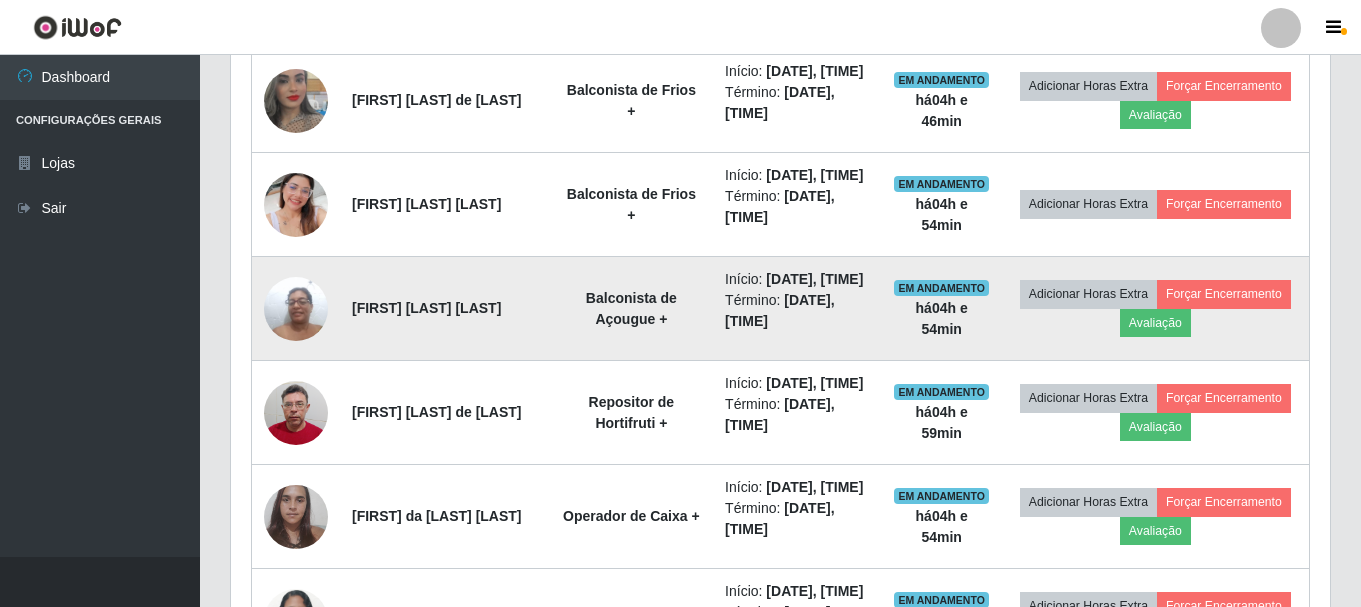 click at bounding box center [296, 308] 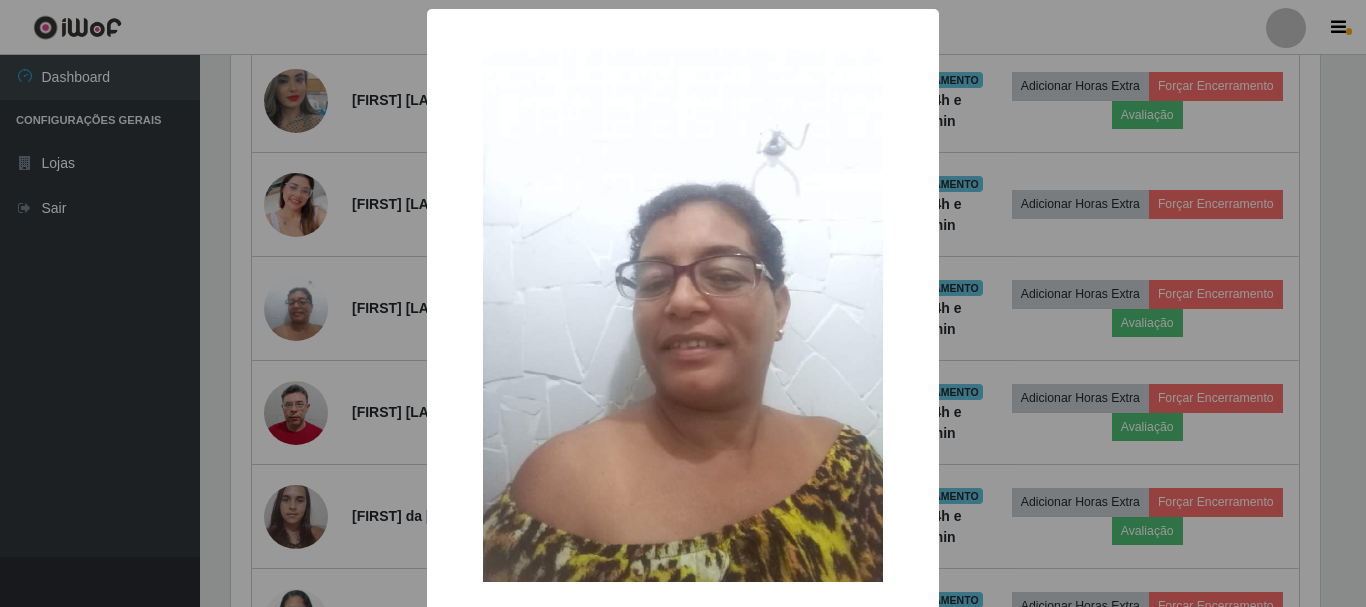 click on "× OK Cancel" at bounding box center (683, 303) 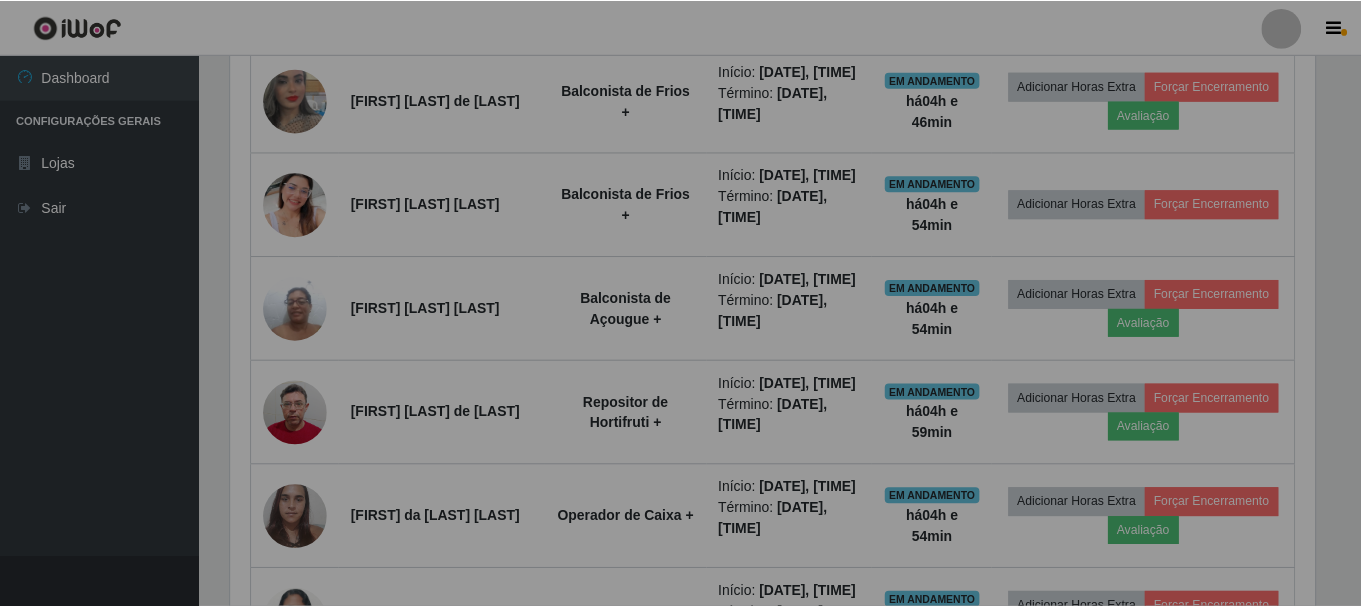 scroll, scrollTop: 999585, scrollLeft: 998901, axis: both 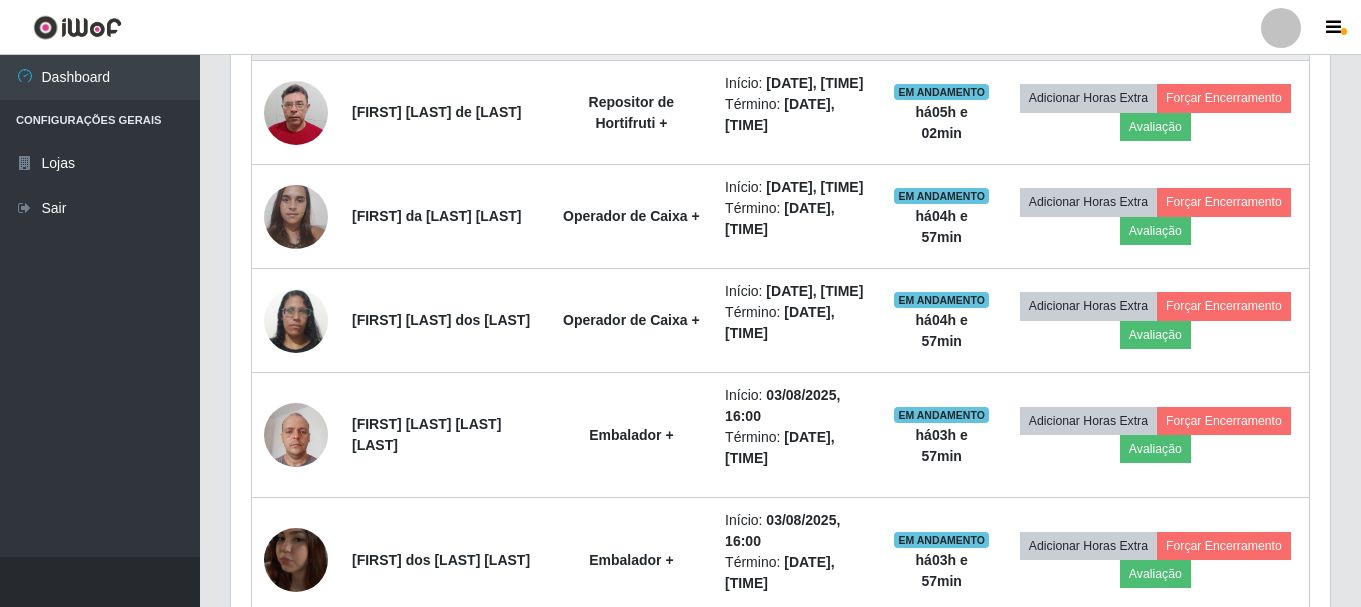 click at bounding box center (296, 8) 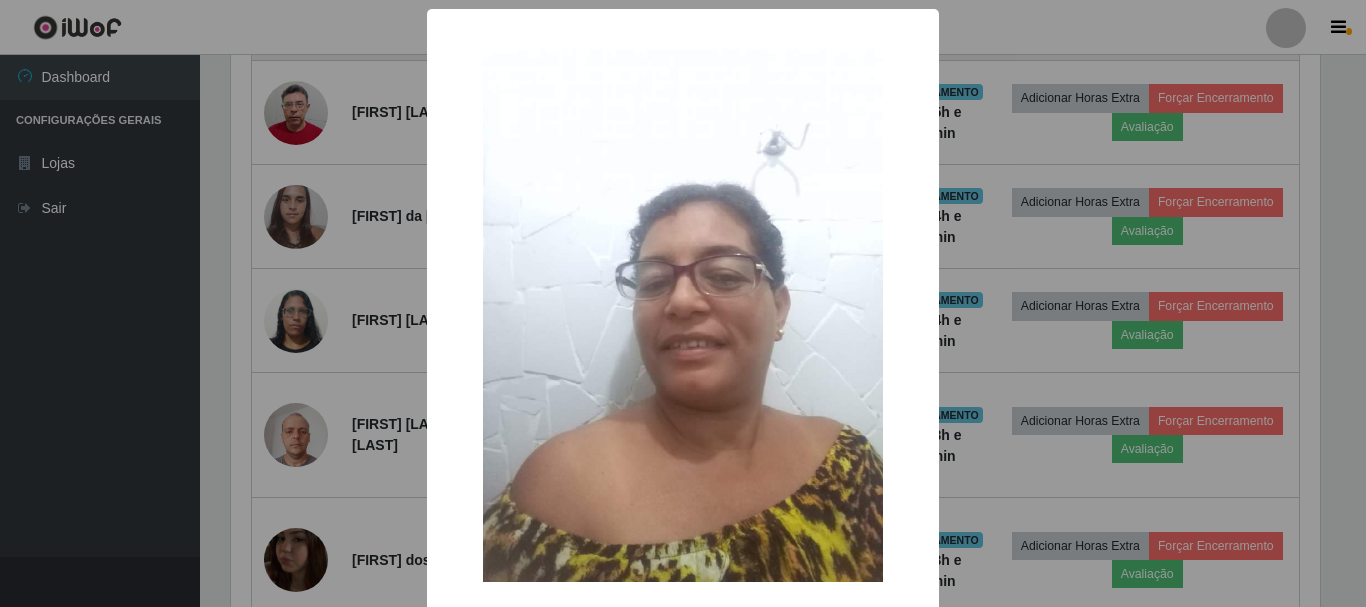 click on "× OK Cancel" at bounding box center (683, 303) 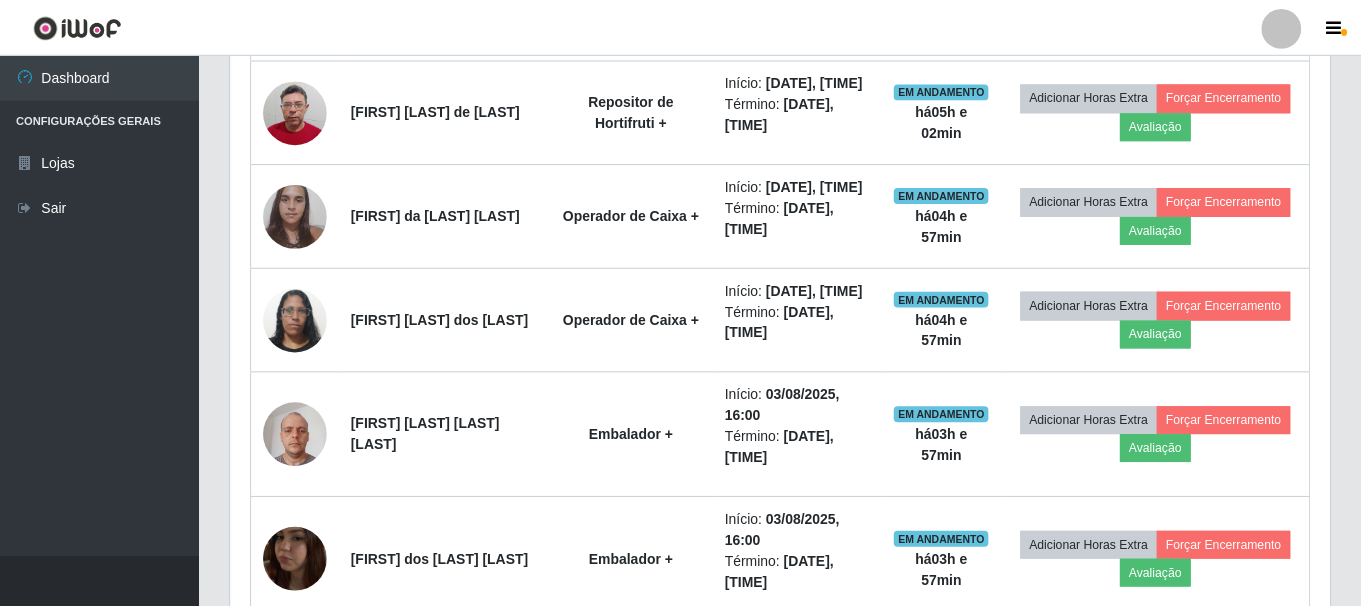 scroll, scrollTop: 999585, scrollLeft: 998901, axis: both 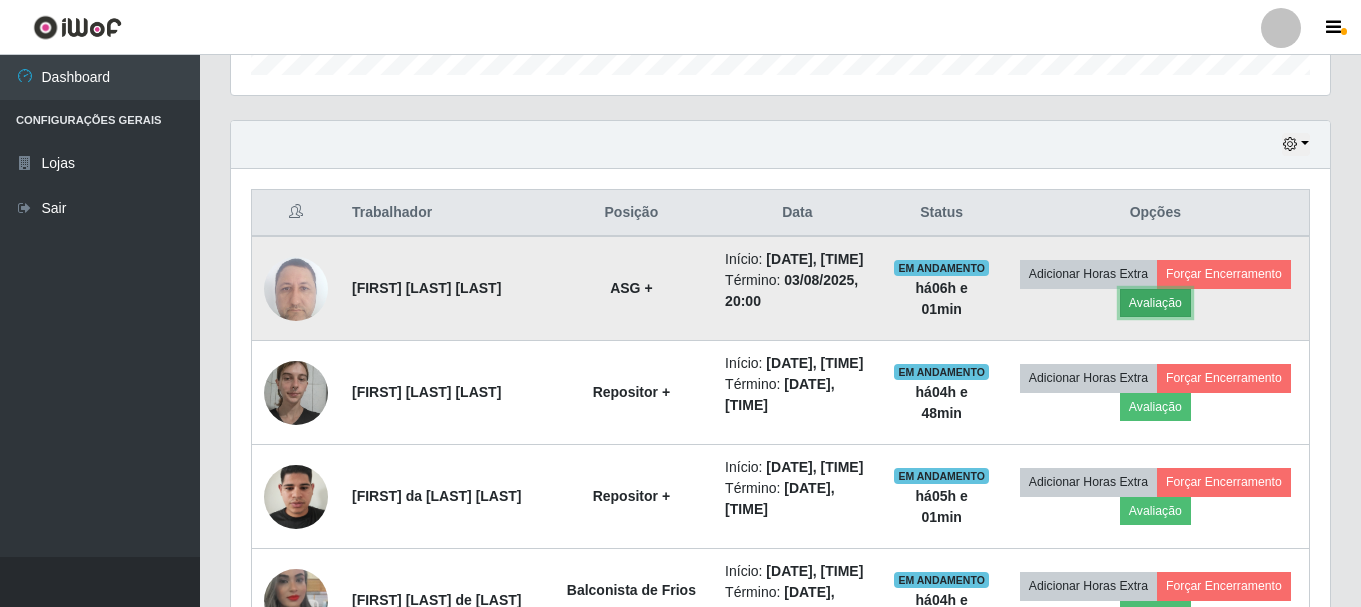click on "Avaliação" at bounding box center (1155, 303) 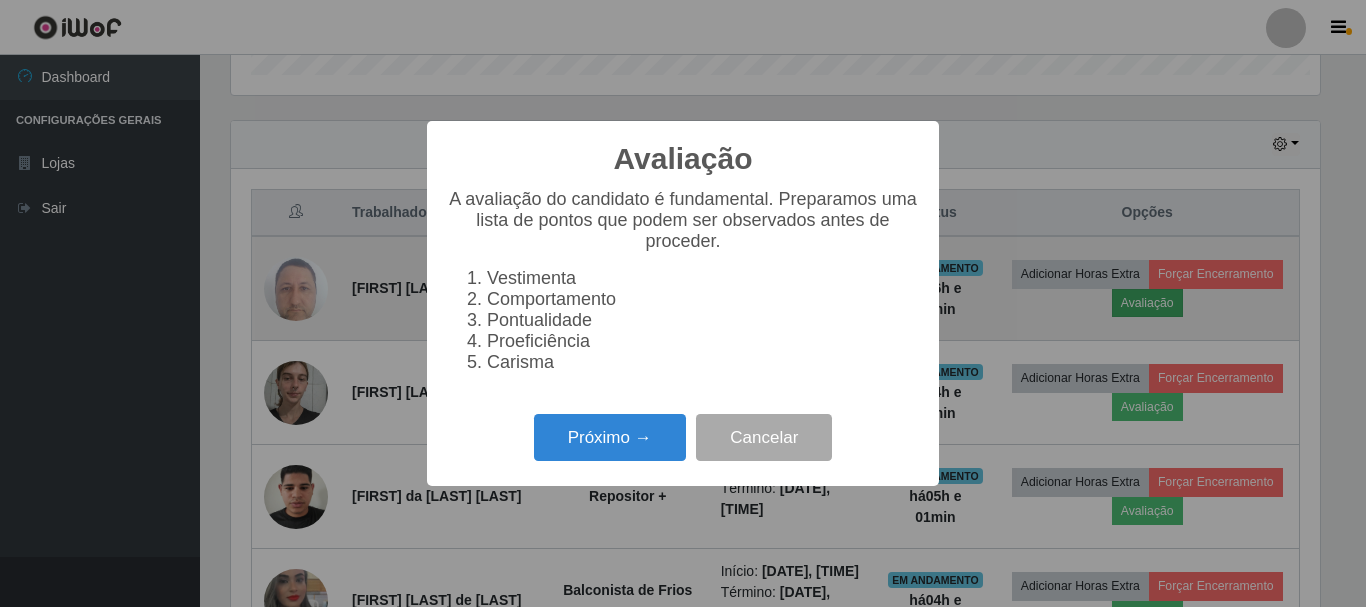scroll, scrollTop: 999585, scrollLeft: 998911, axis: both 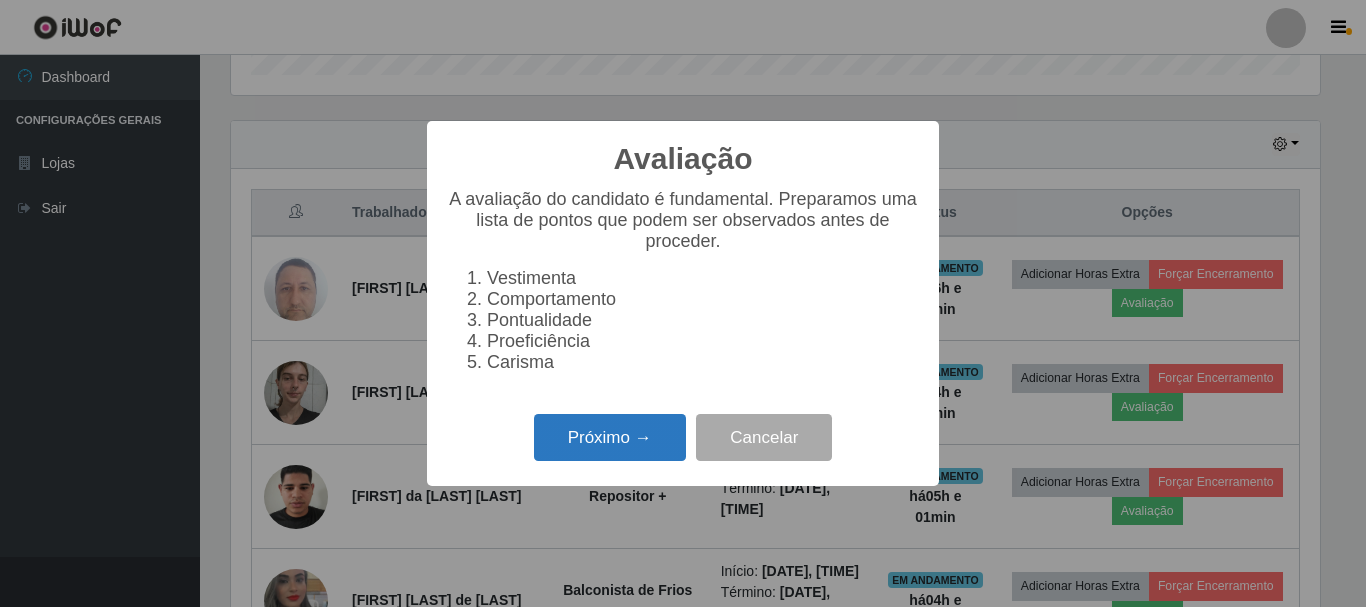 click on "Próximo →" at bounding box center (610, 437) 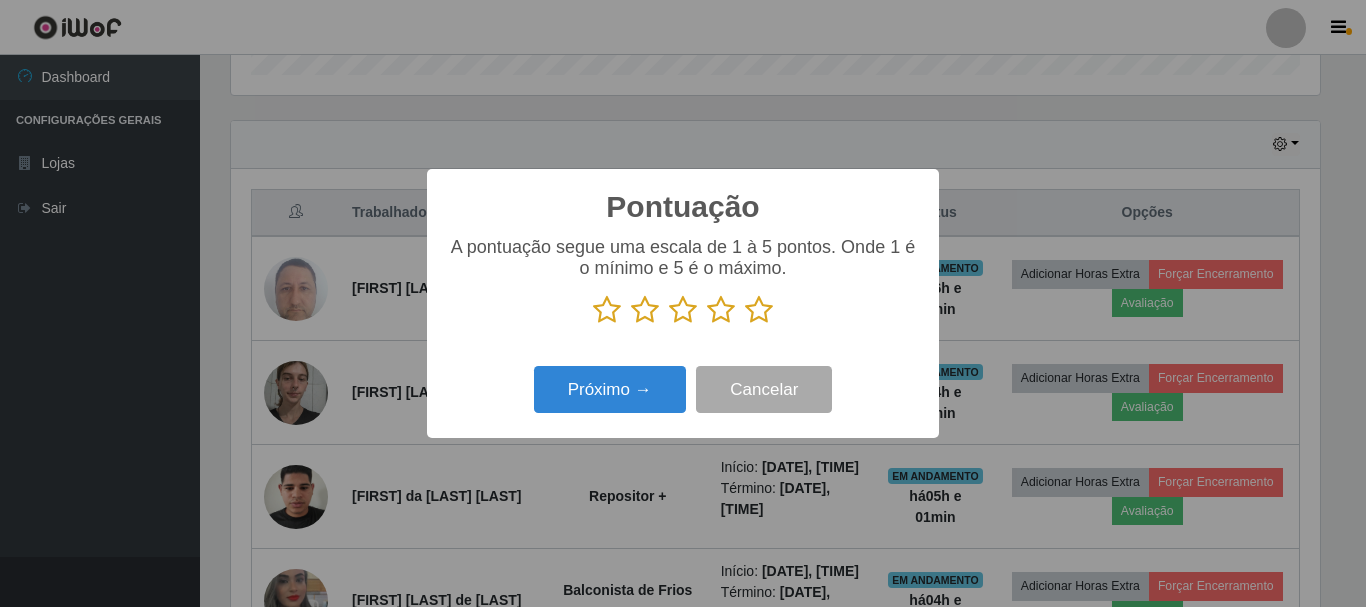 click at bounding box center (759, 310) 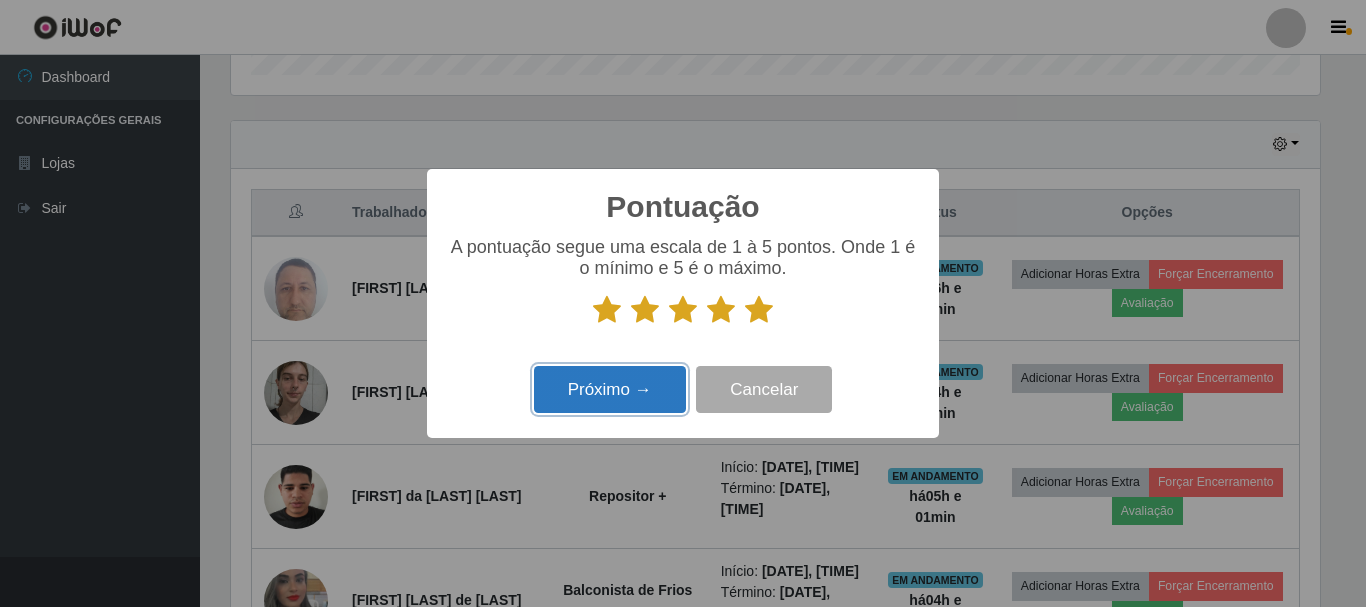 click on "Próximo →" at bounding box center [610, 389] 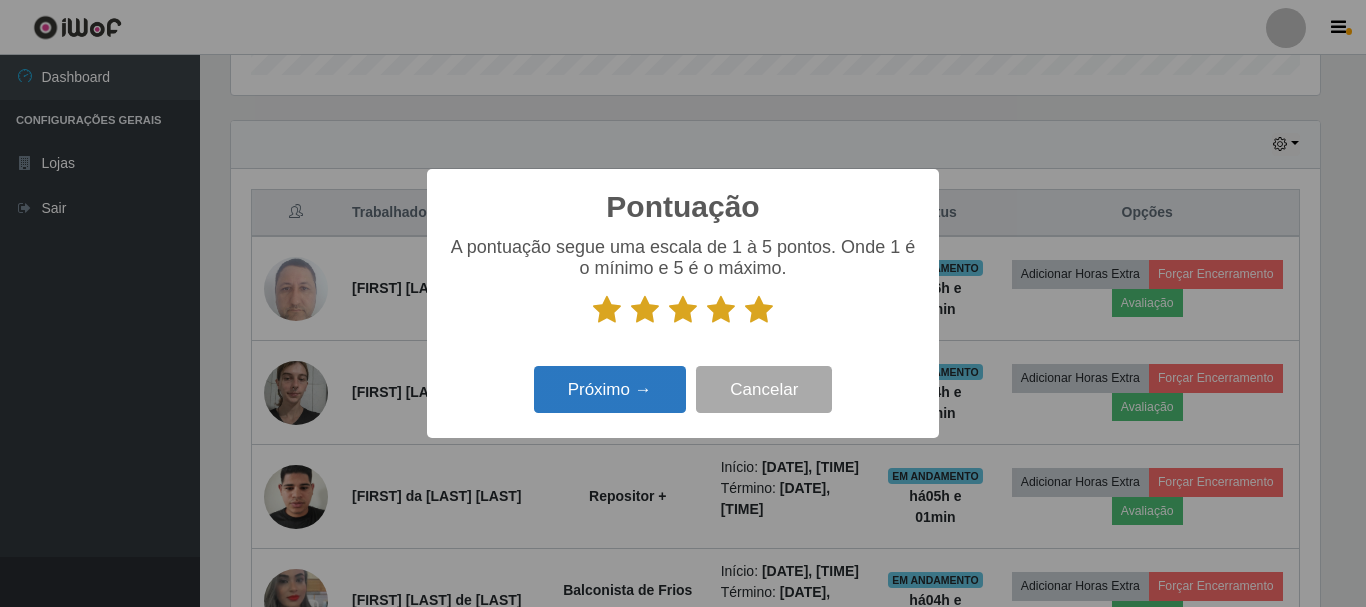 scroll, scrollTop: 999585, scrollLeft: 998911, axis: both 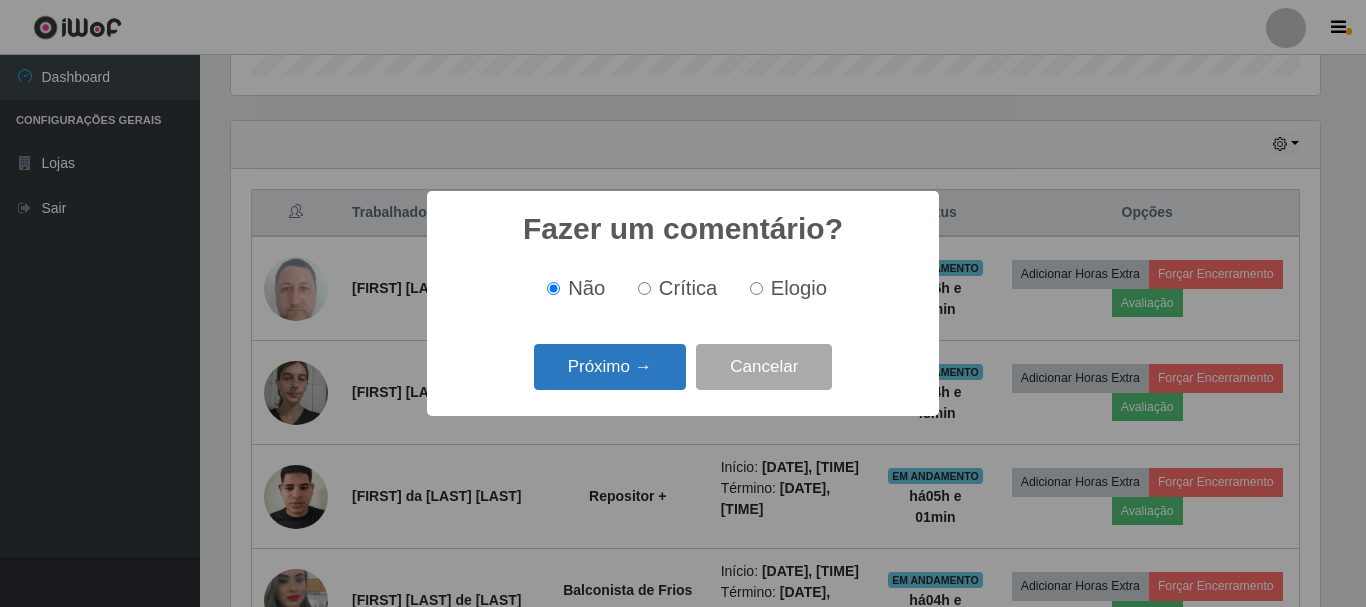 click on "Próximo →" at bounding box center (610, 367) 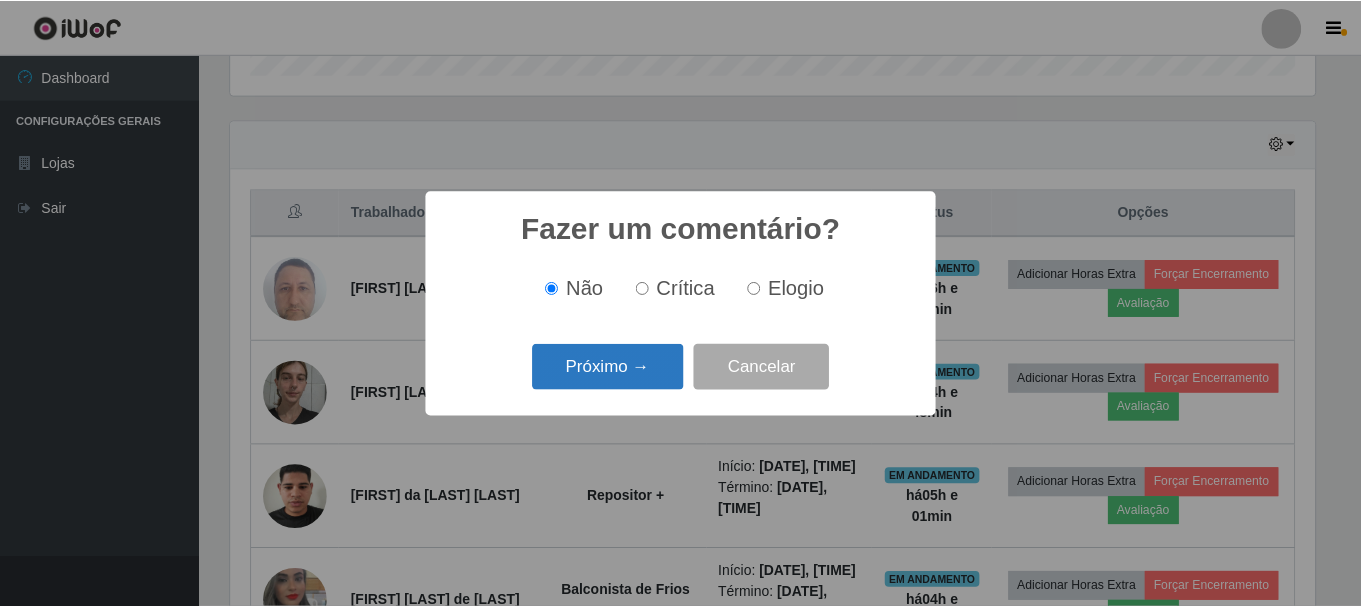 scroll, scrollTop: 999585, scrollLeft: 998911, axis: both 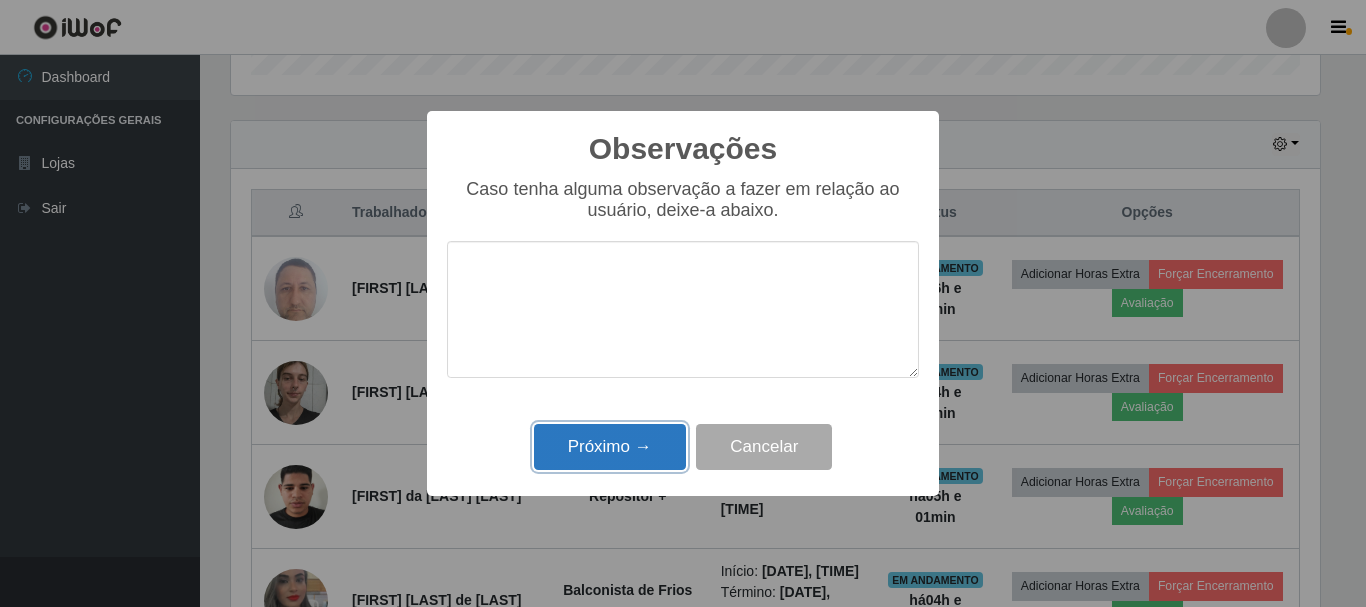 click on "Próximo →" at bounding box center (610, 447) 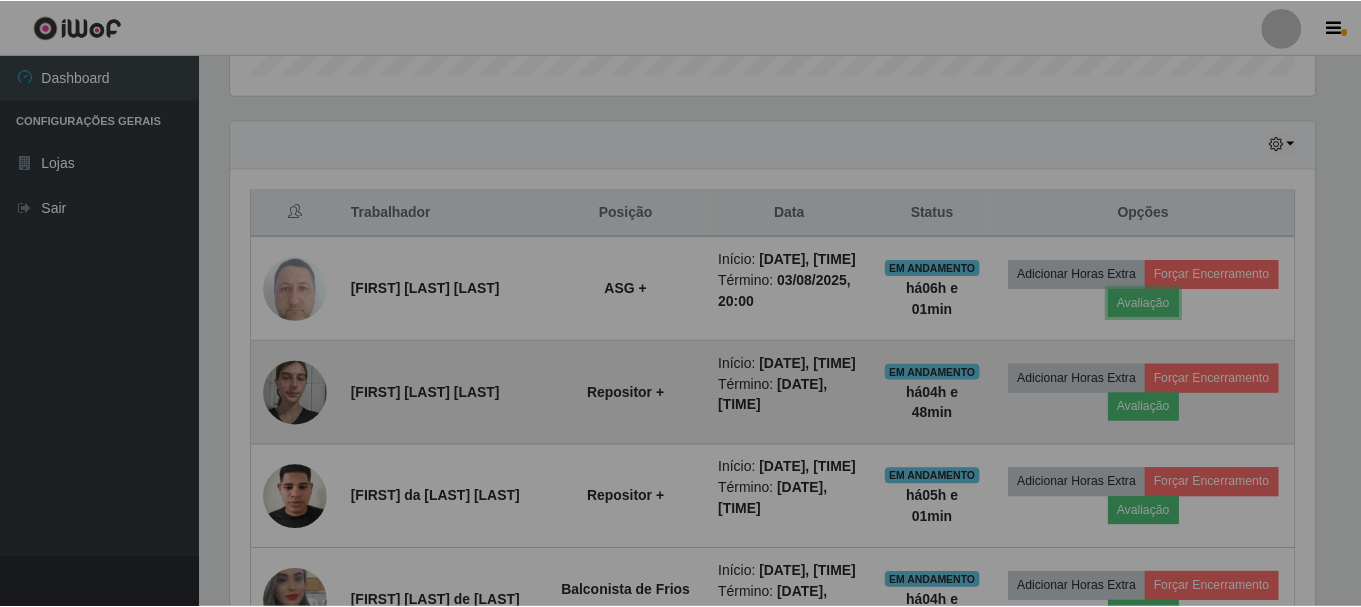 scroll, scrollTop: 999585, scrollLeft: 998901, axis: both 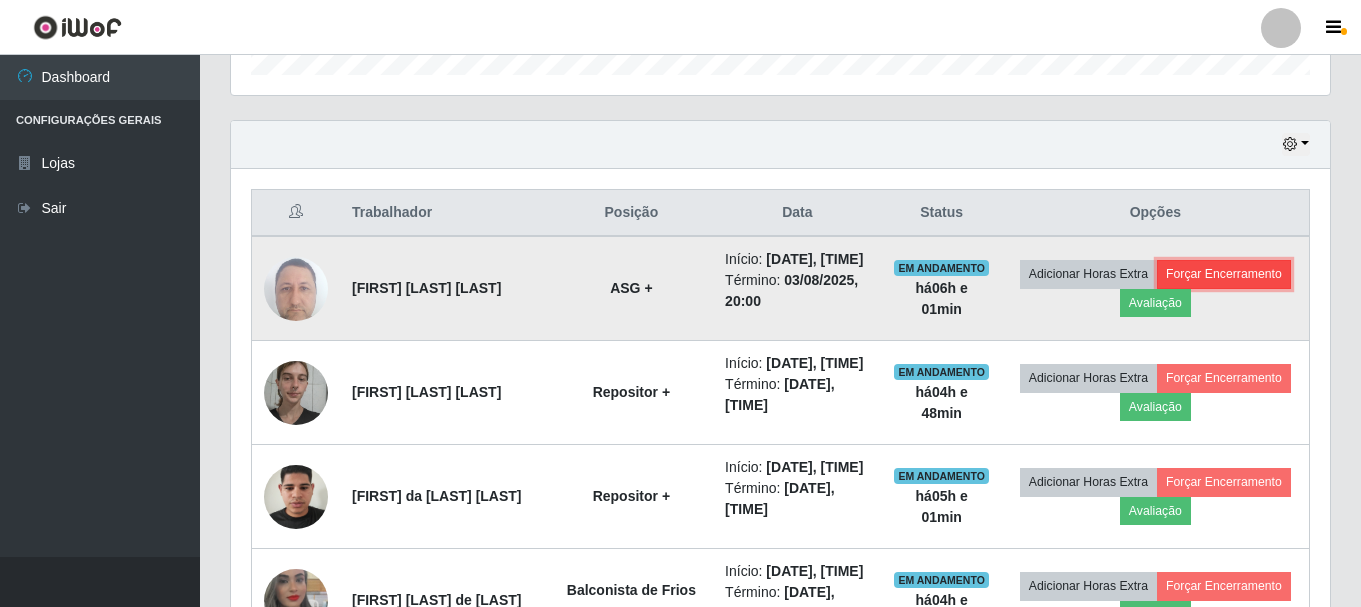 click on "Forçar Encerramento" at bounding box center [1224, 274] 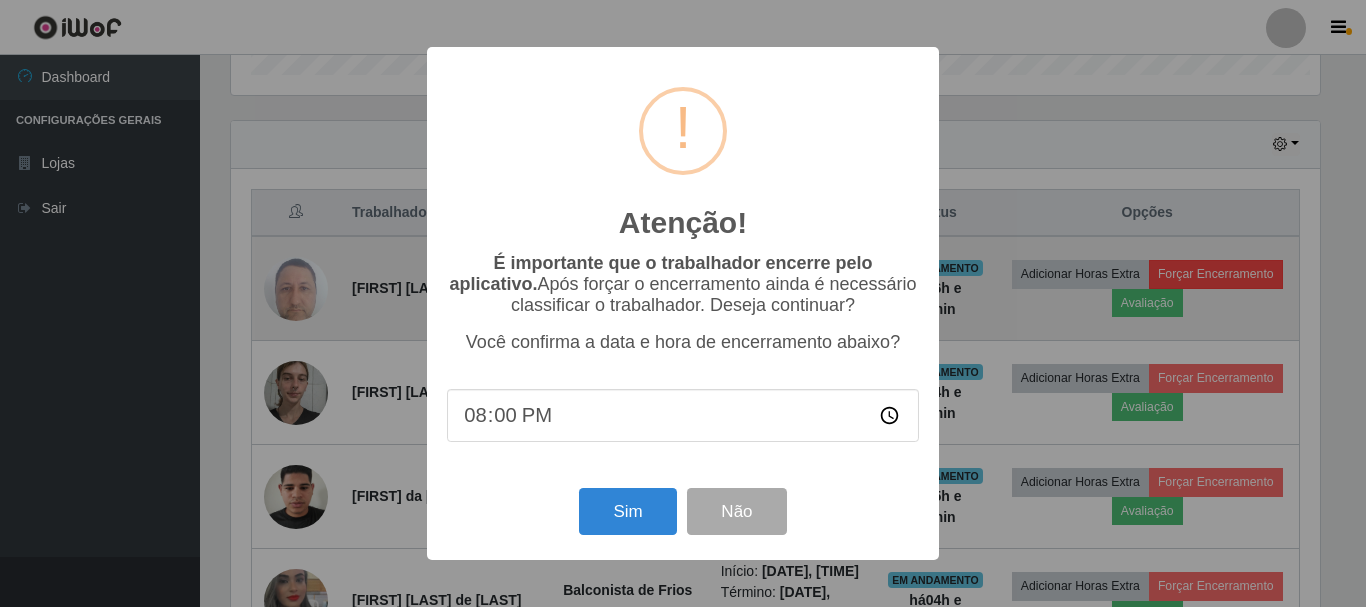 scroll, scrollTop: 999585, scrollLeft: 998911, axis: both 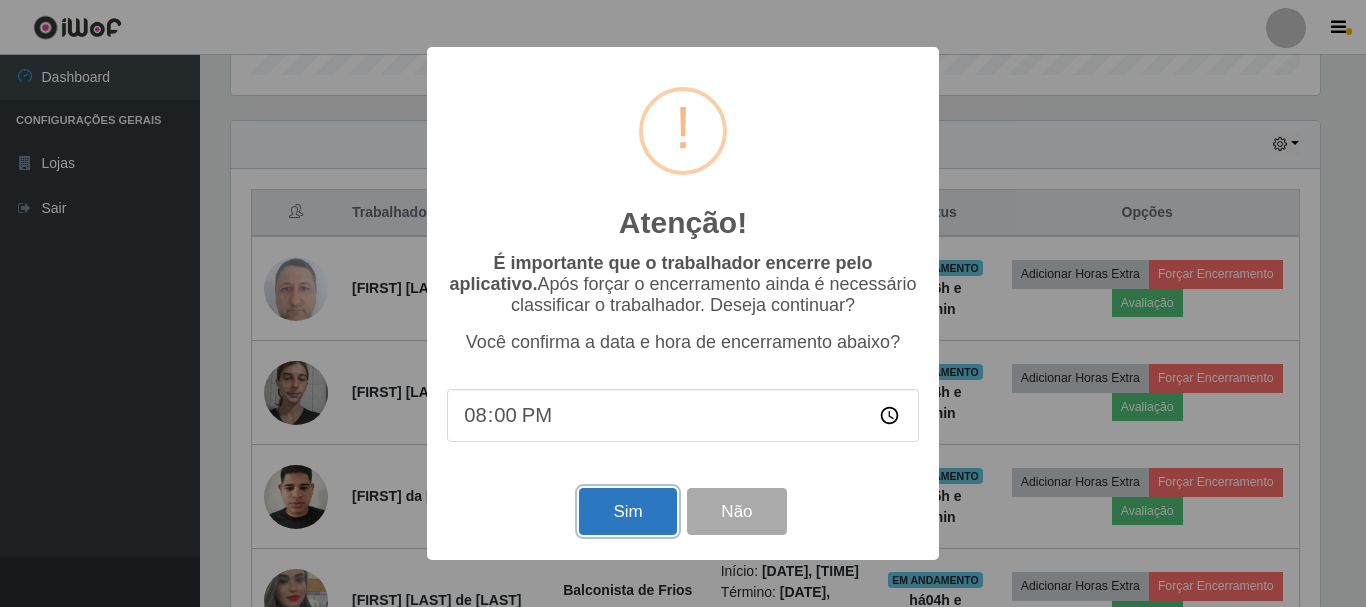 click on "Sim" at bounding box center [627, 511] 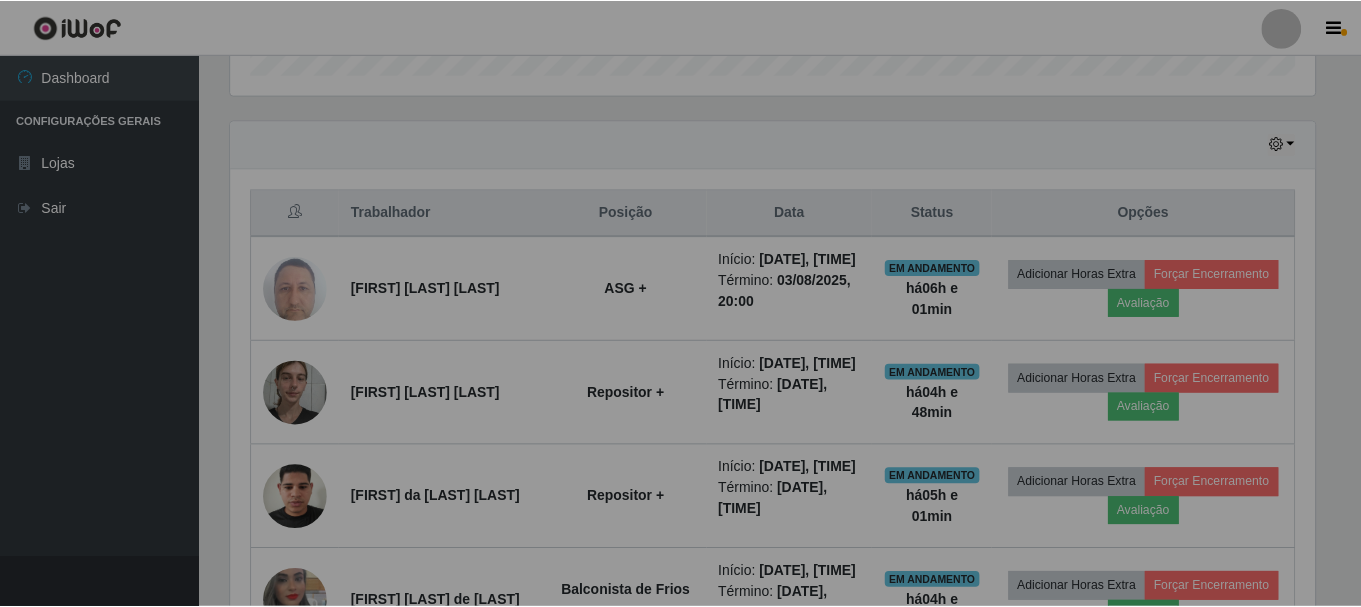 scroll, scrollTop: 999585, scrollLeft: 998901, axis: both 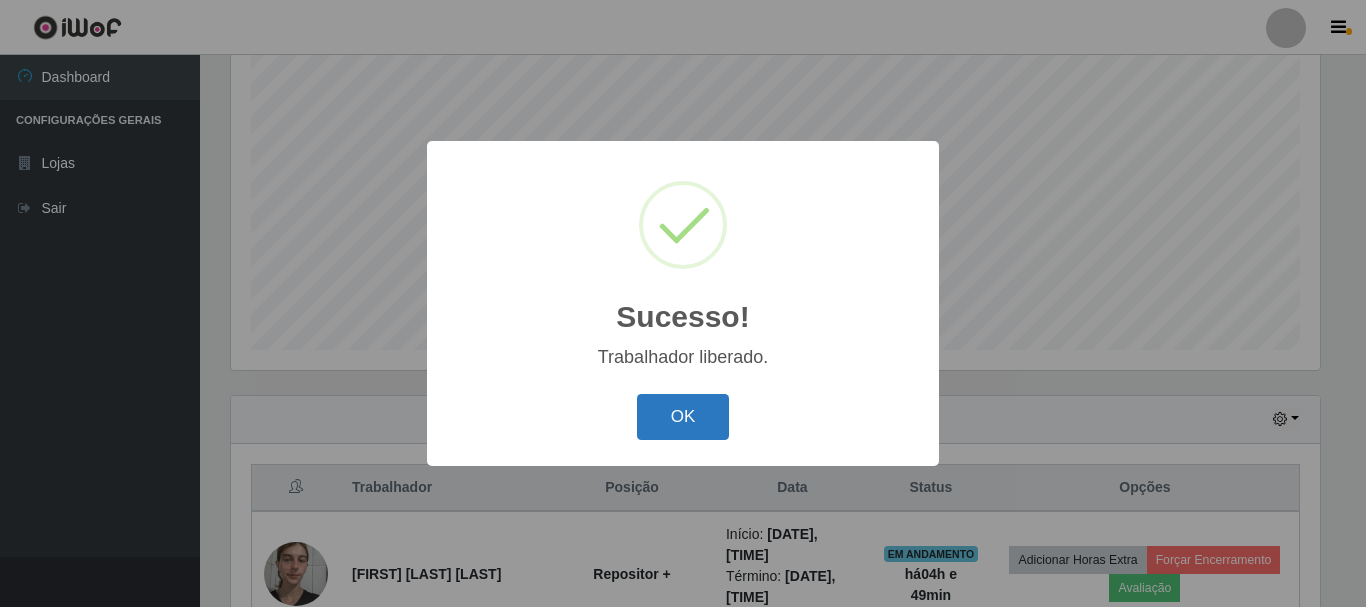 click on "OK" at bounding box center (683, 417) 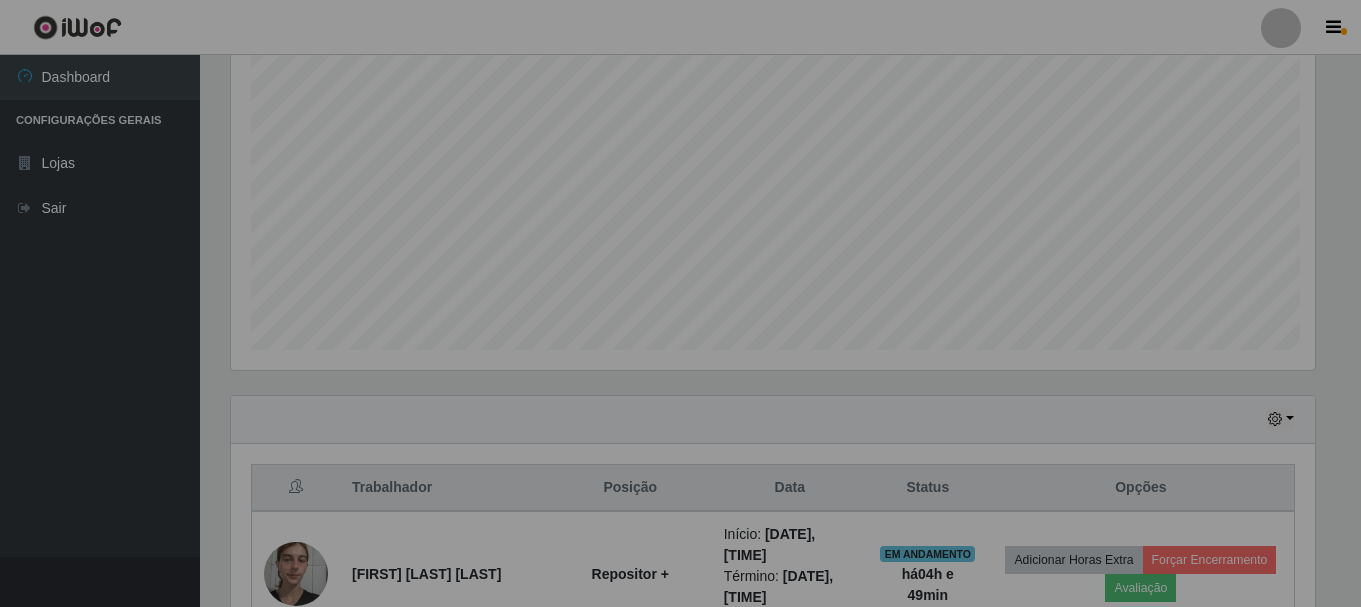 scroll, scrollTop: 999585, scrollLeft: 998901, axis: both 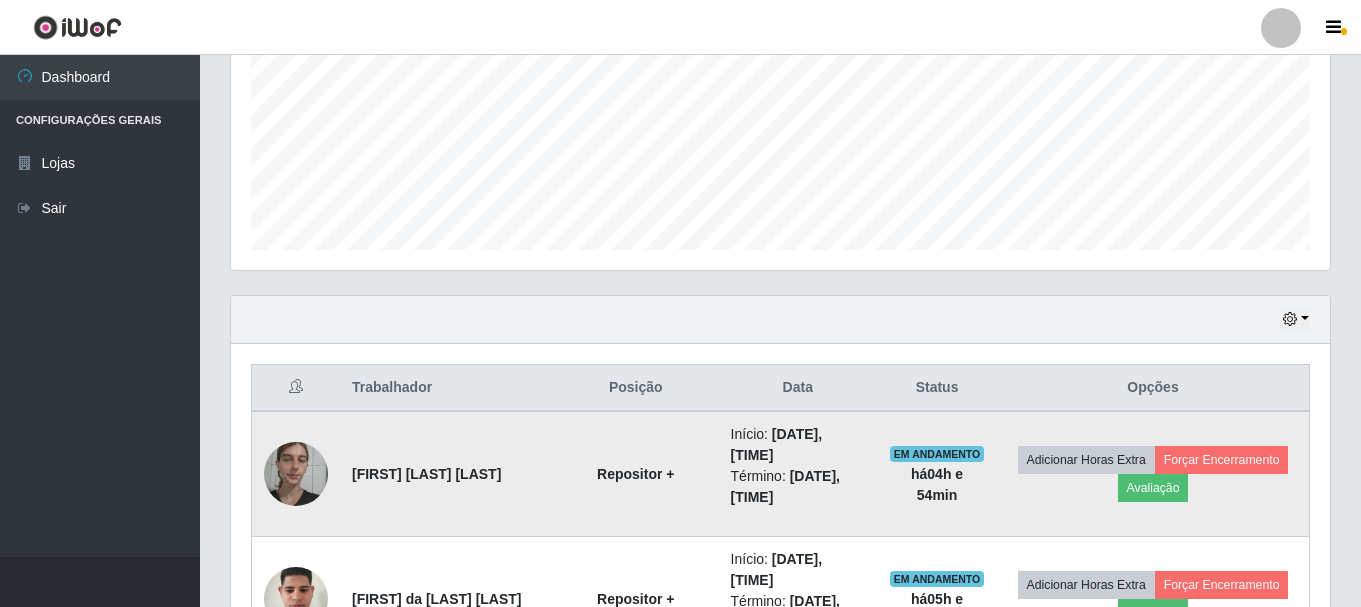 click on "Repositor +" at bounding box center (636, 474) 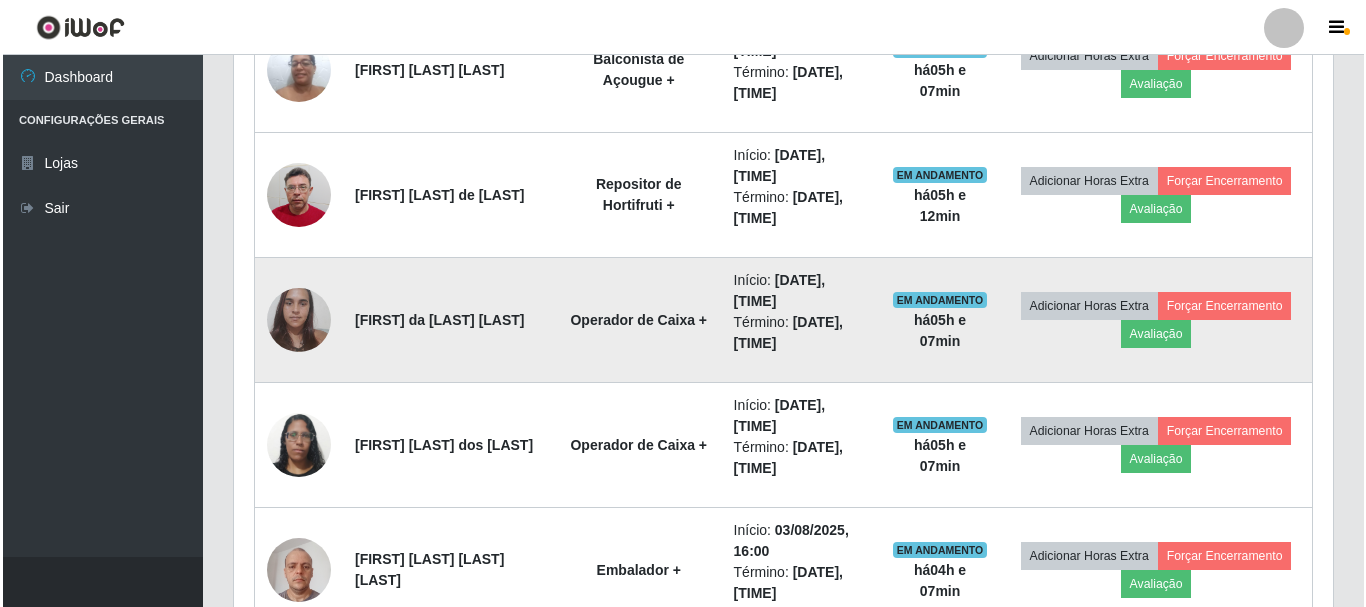 scroll, scrollTop: 1365, scrollLeft: 0, axis: vertical 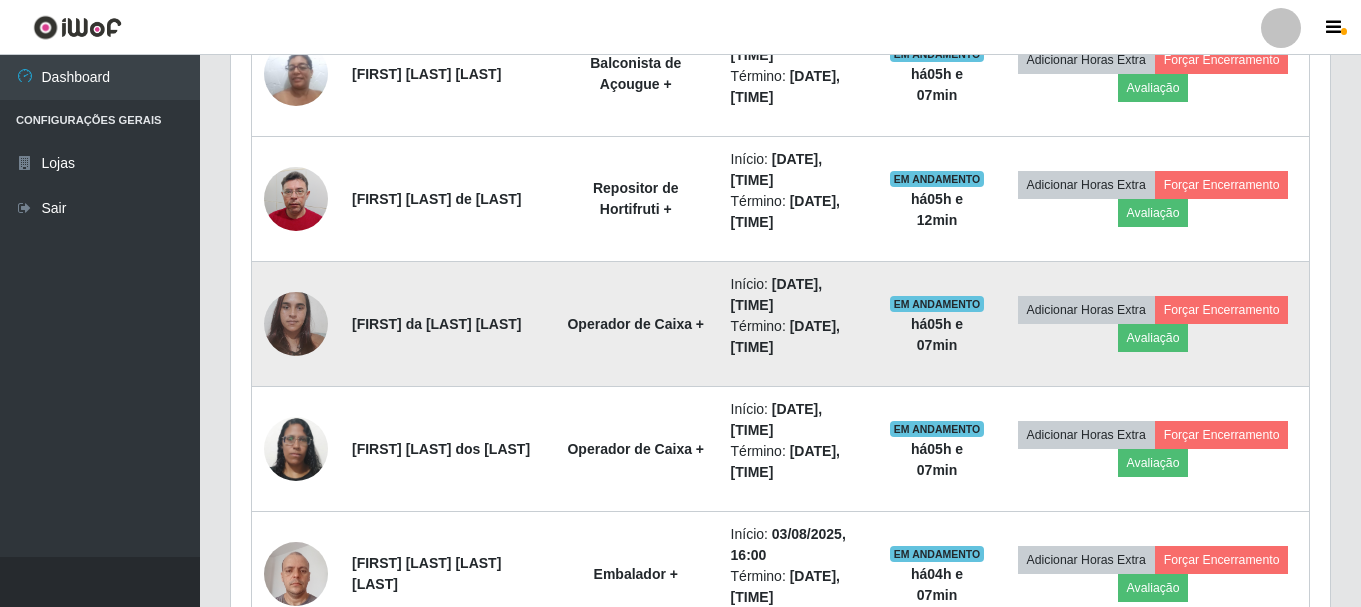 click at bounding box center (296, 323) 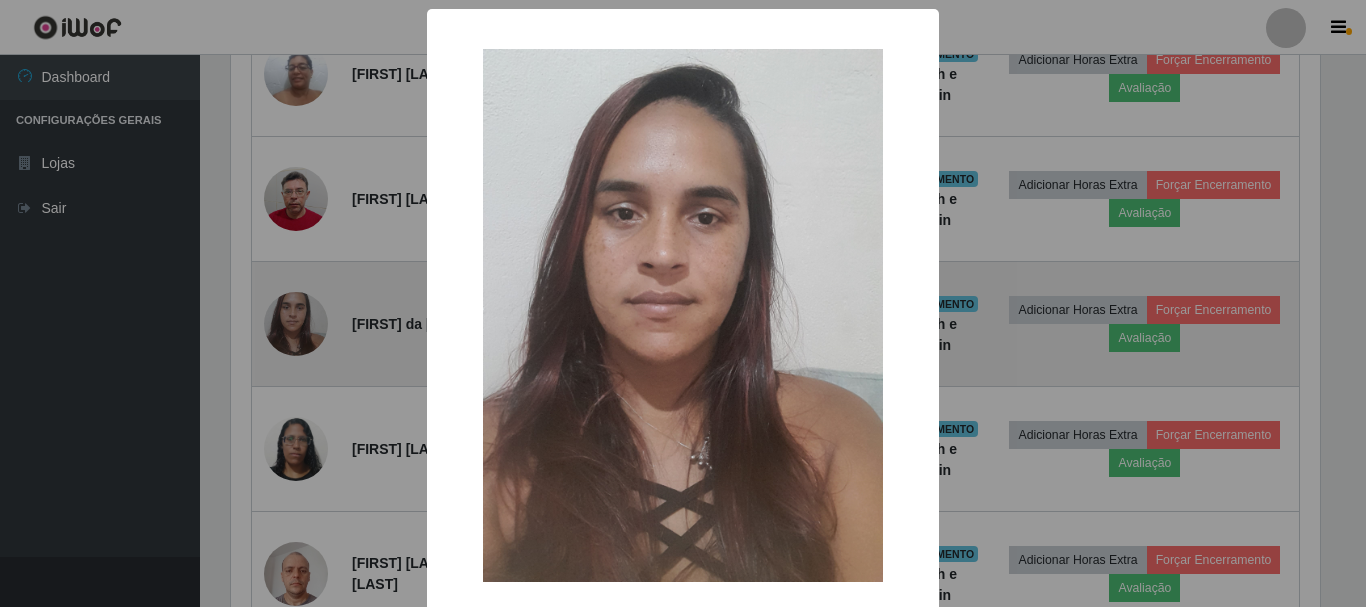 scroll, scrollTop: 999585, scrollLeft: 998911, axis: both 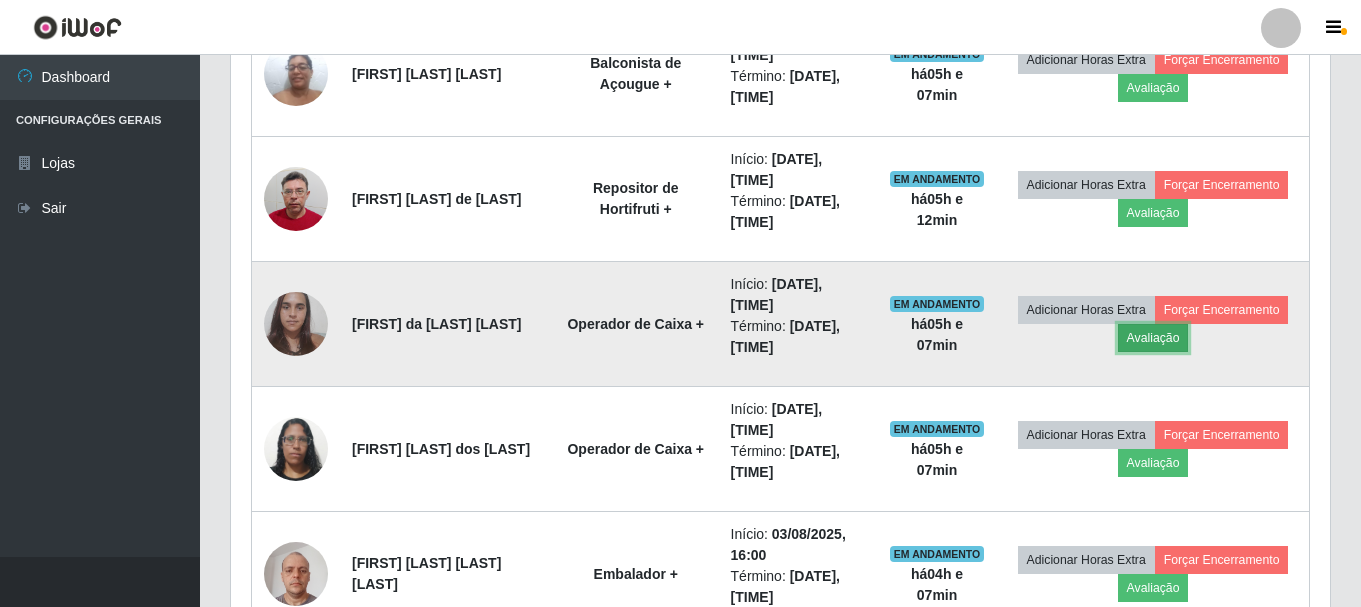 click on "Avaliação" at bounding box center [1153, 338] 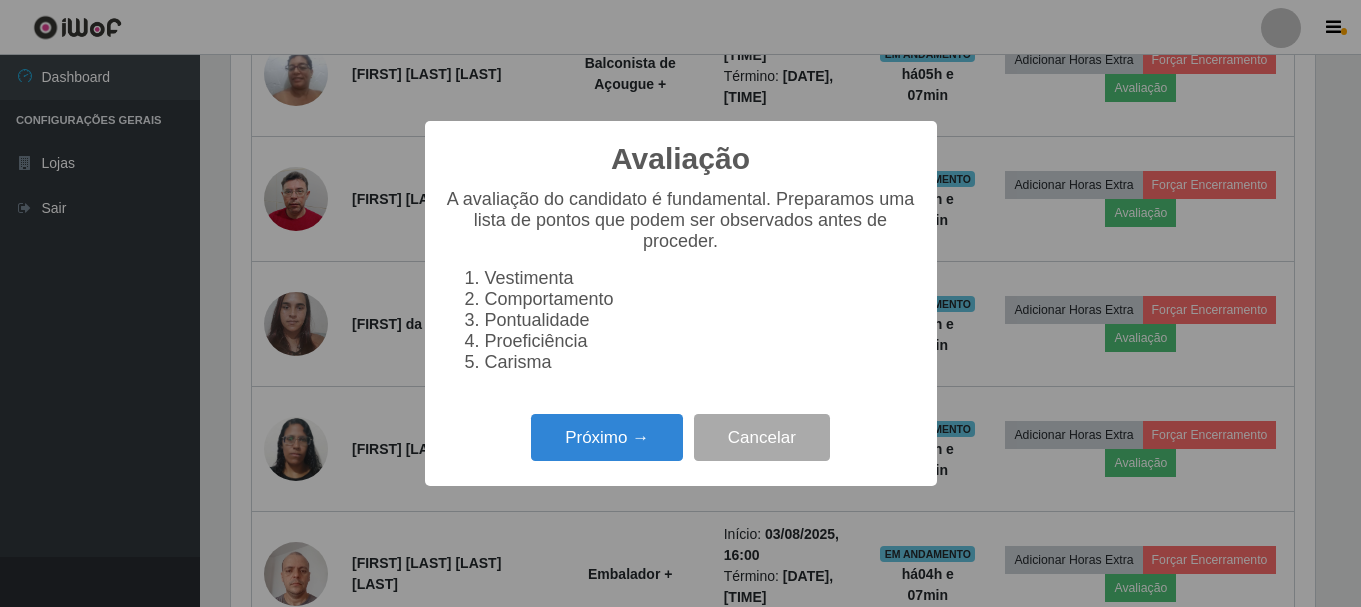 scroll, scrollTop: 999585, scrollLeft: 998911, axis: both 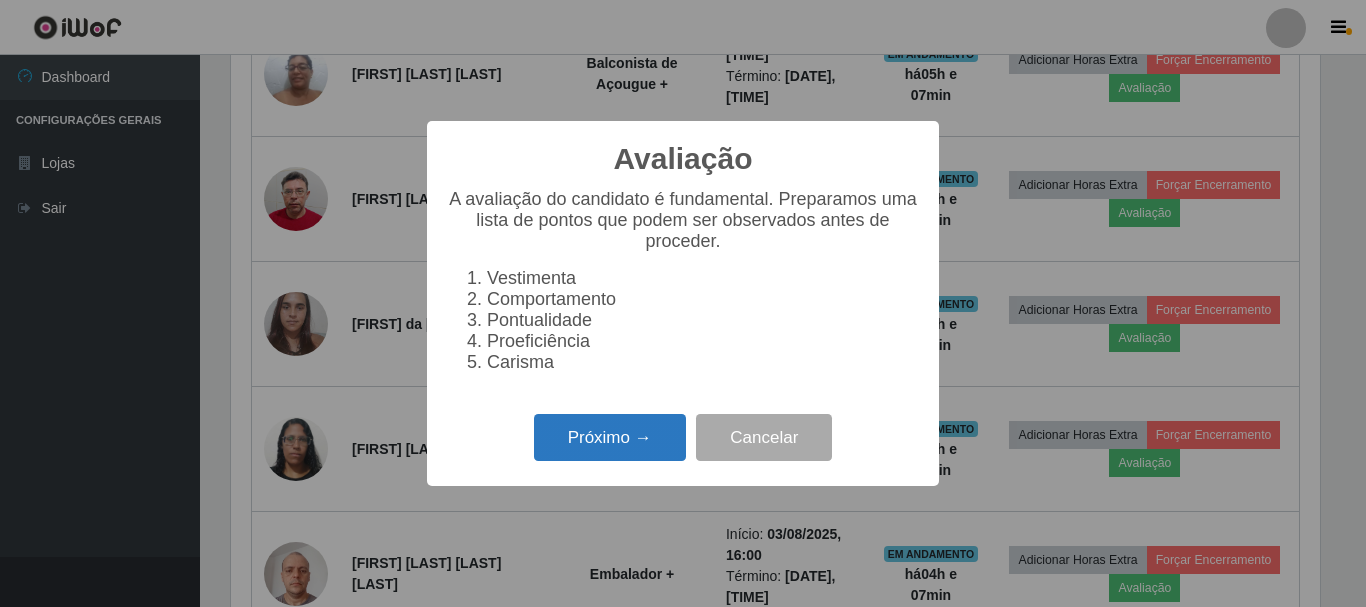 click on "Próximo →" at bounding box center (610, 437) 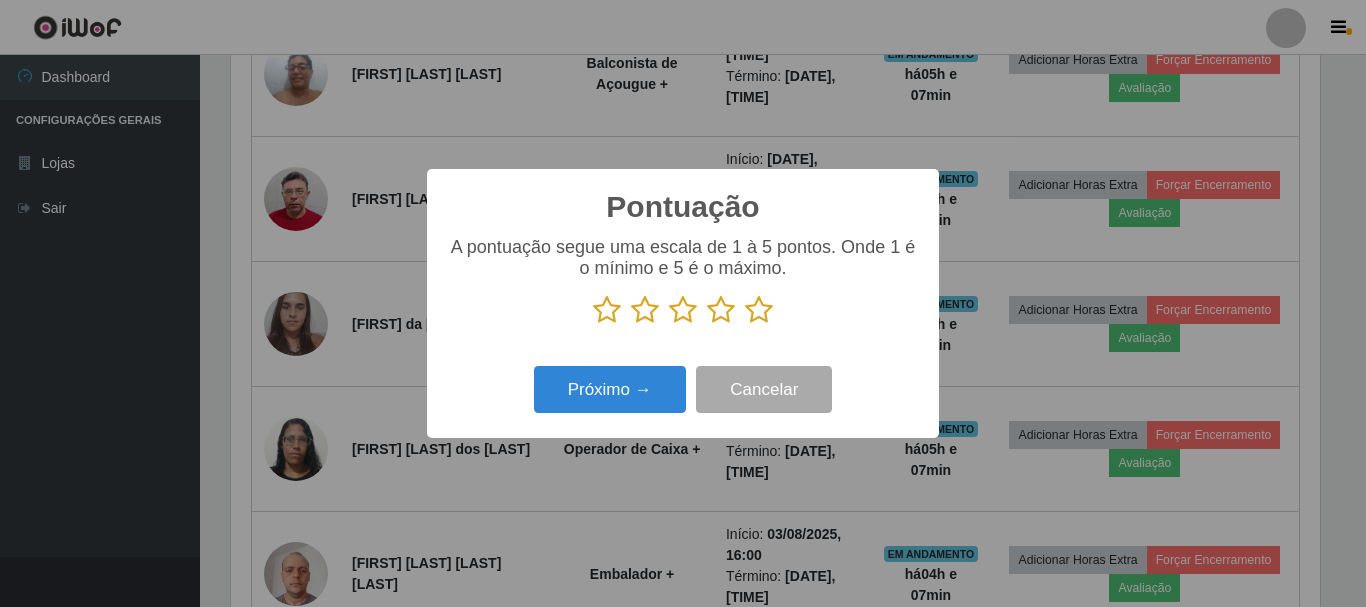 drag, startPoint x: 608, startPoint y: 302, endPoint x: 605, endPoint y: 321, distance: 19.235384 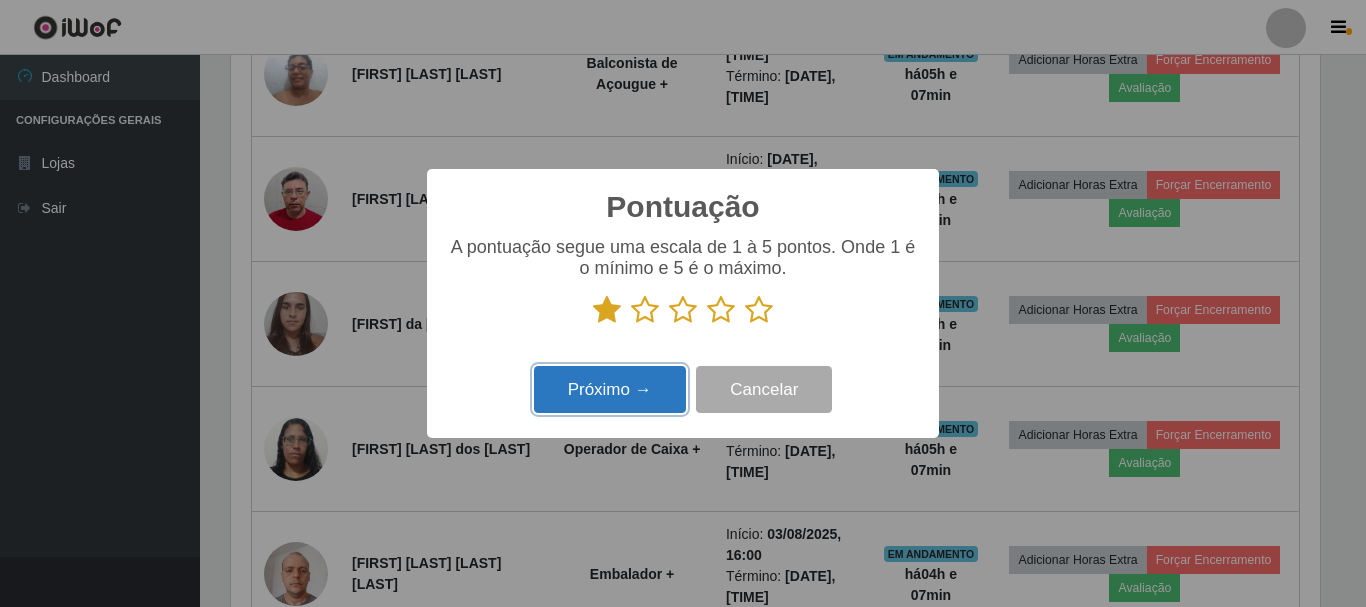click on "Próximo →" at bounding box center [610, 389] 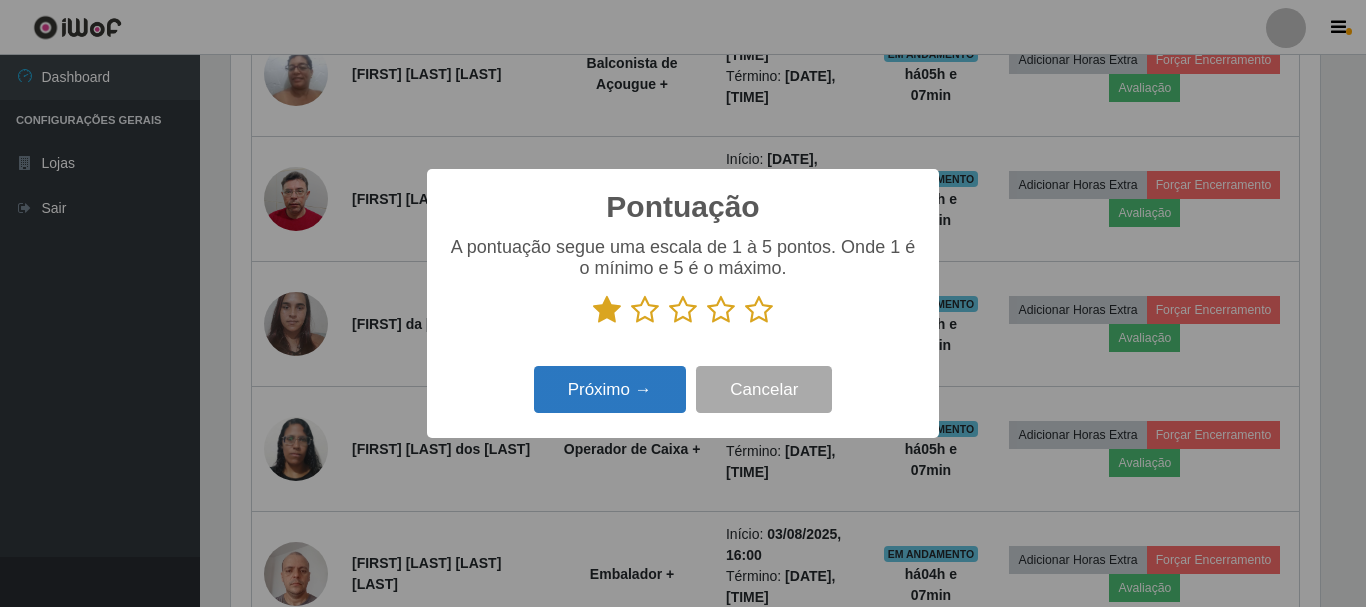 scroll, scrollTop: 999585, scrollLeft: 998911, axis: both 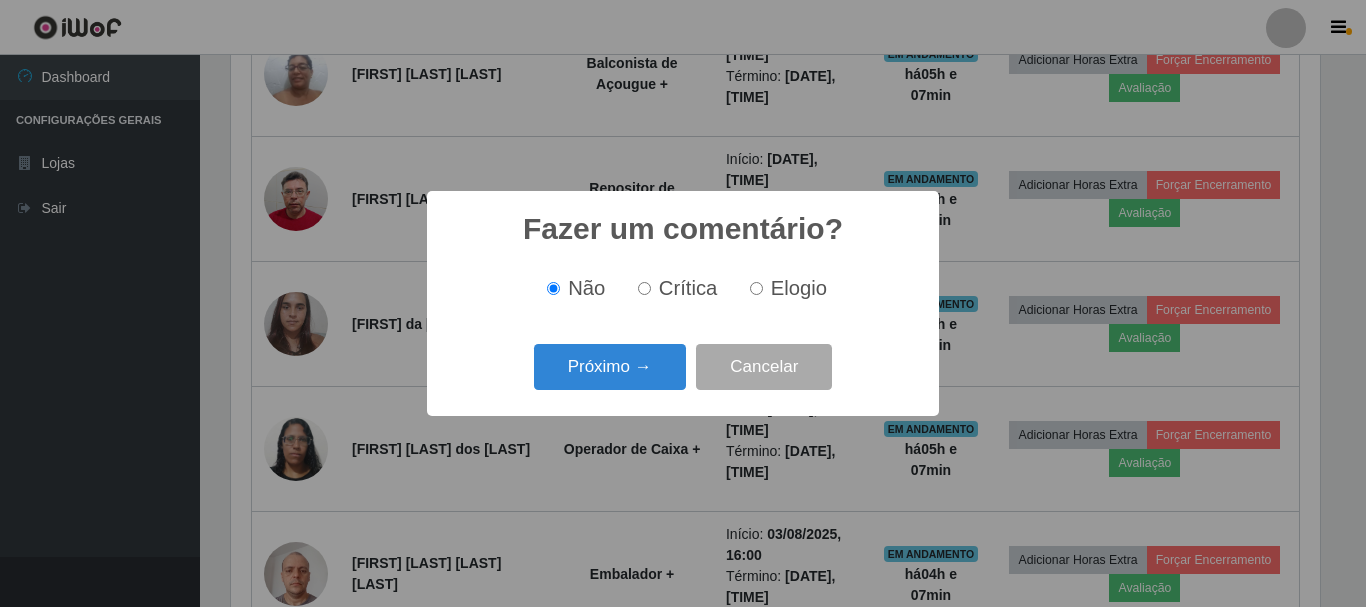 click on "Crítica" at bounding box center (644, 288) 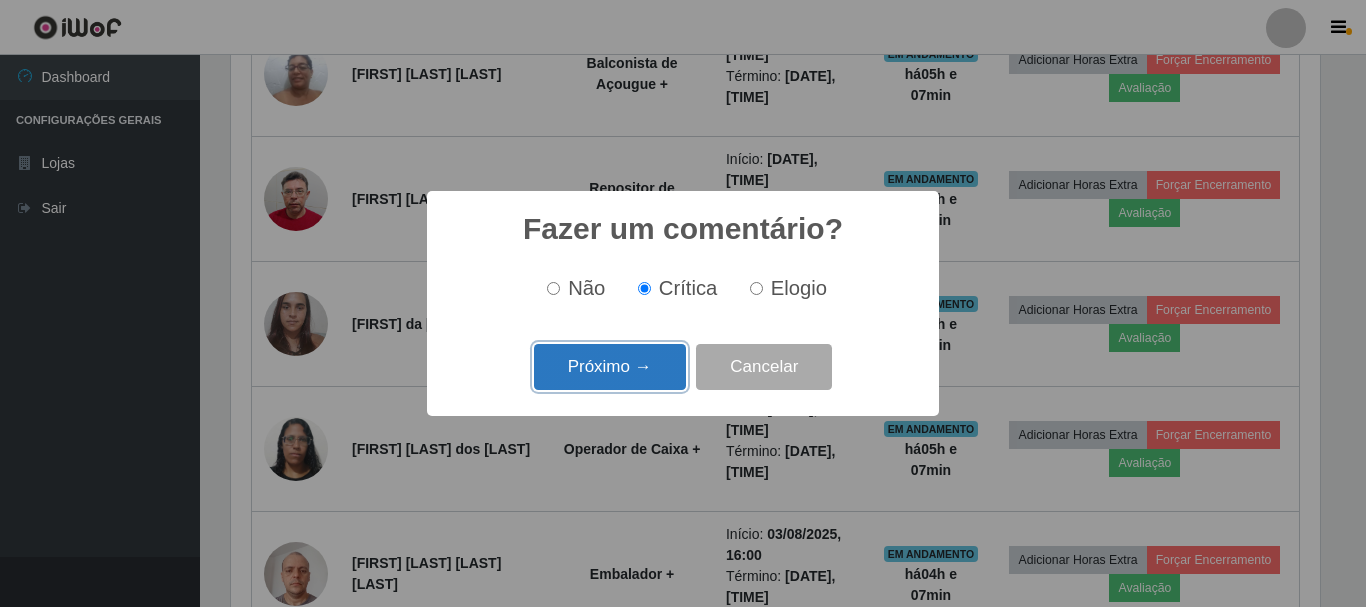 click on "Próximo →" at bounding box center [610, 367] 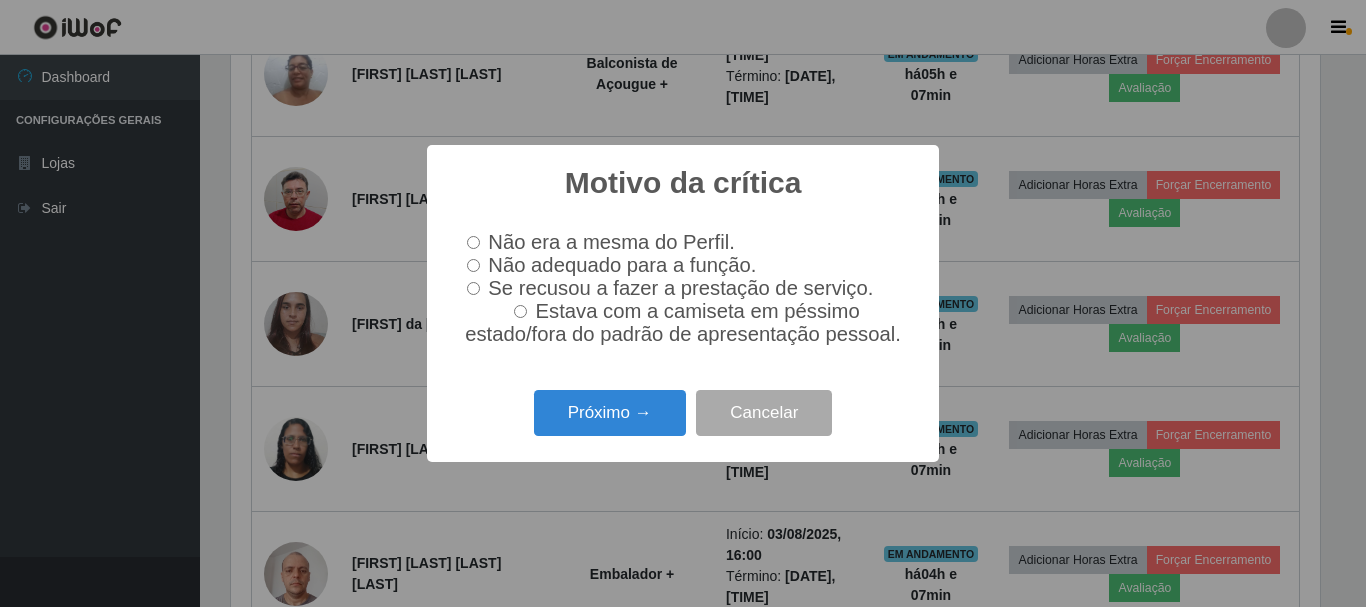 scroll, scrollTop: 999585, scrollLeft: 998911, axis: both 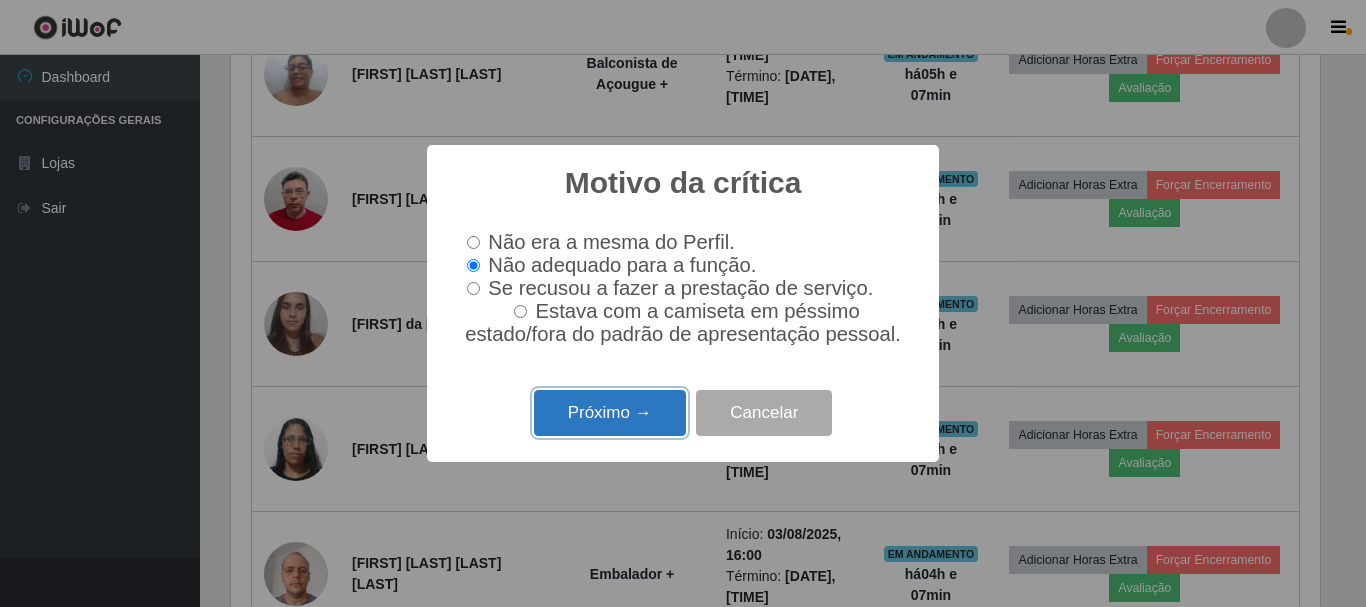 click on "Próximo →" at bounding box center (610, 413) 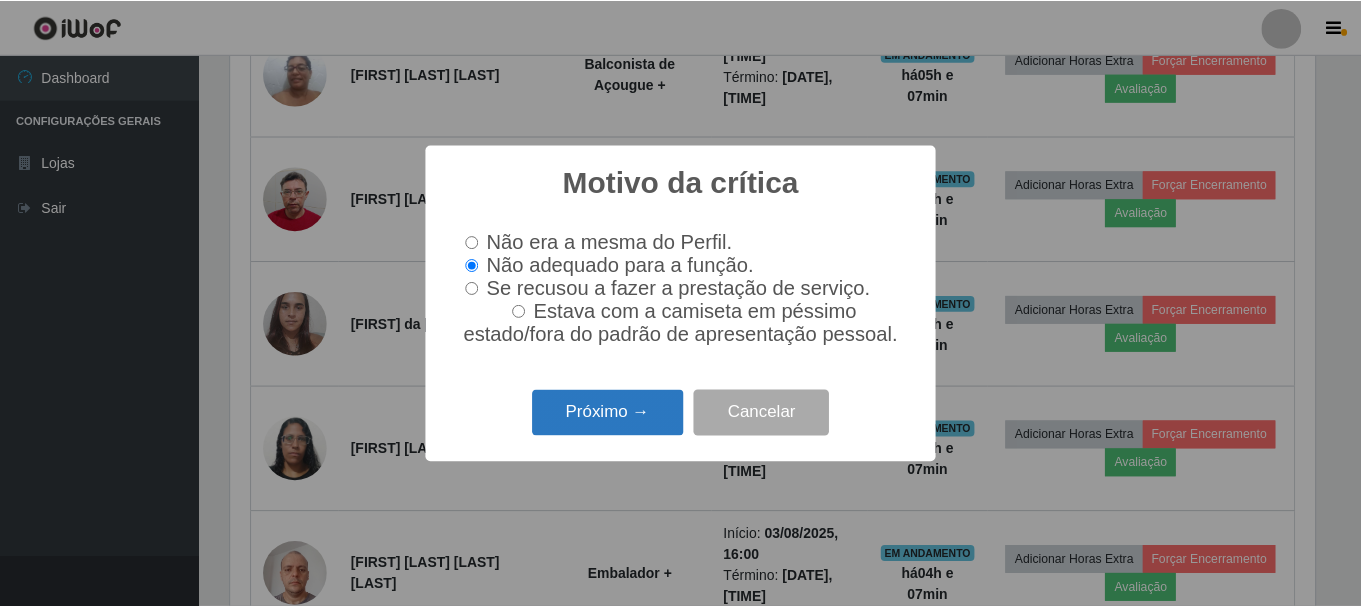 scroll, scrollTop: 999585, scrollLeft: 998911, axis: both 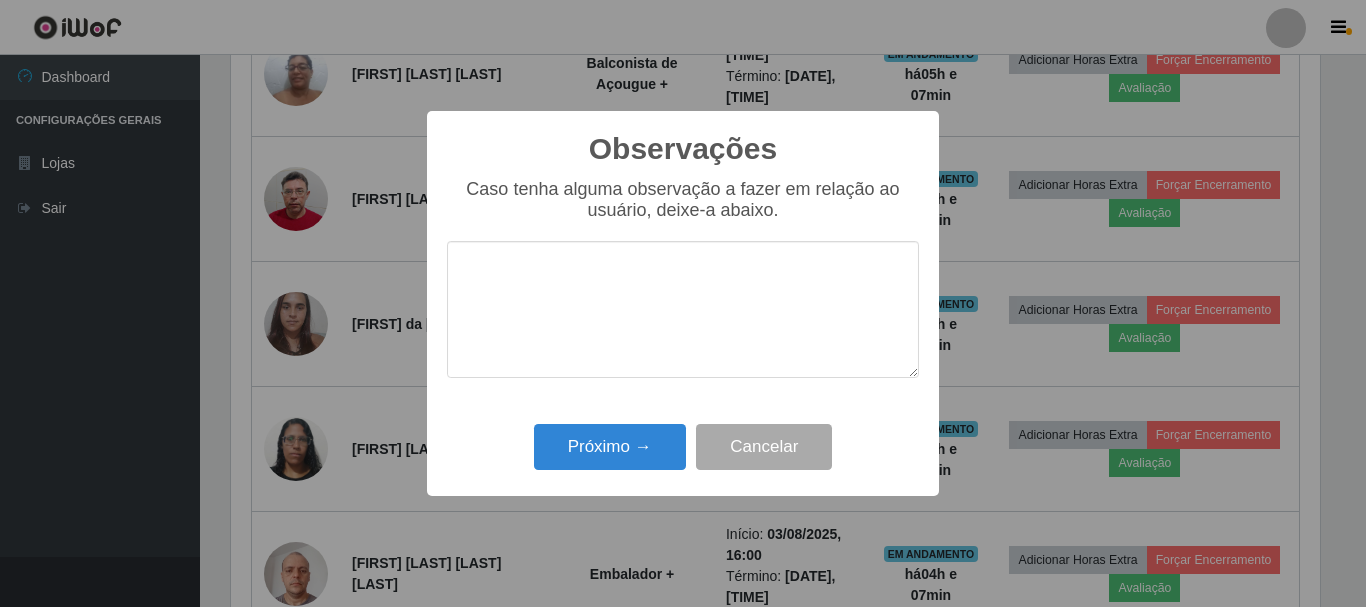 click at bounding box center (683, 309) 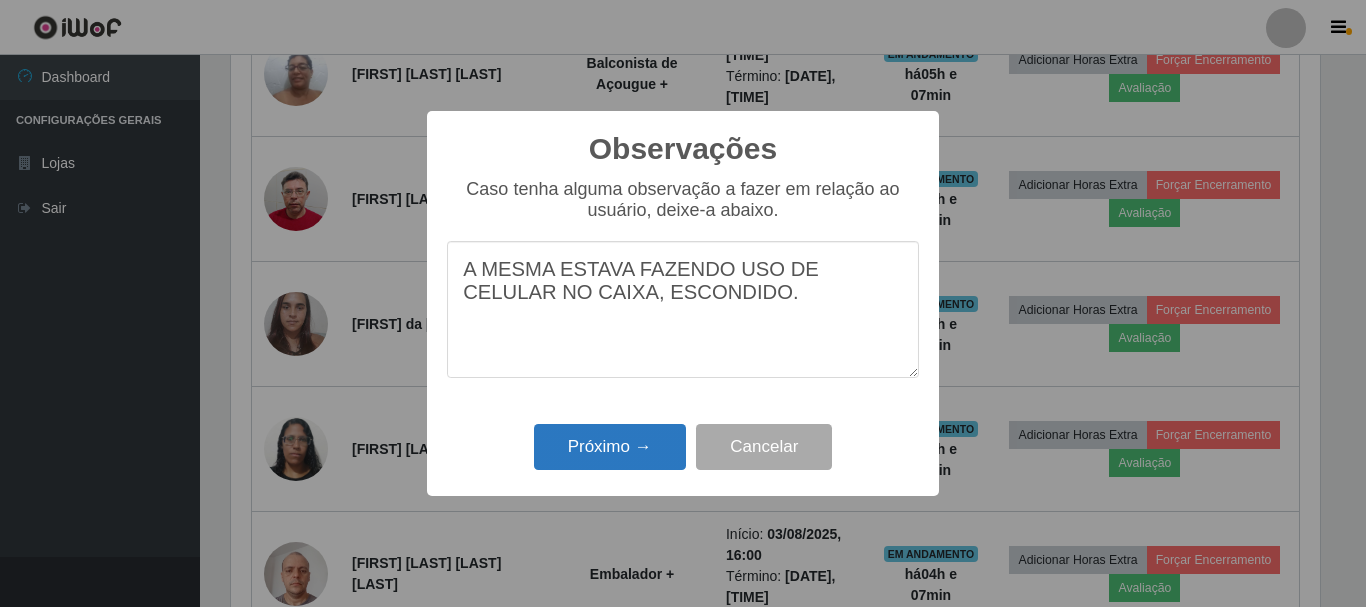 type on "A MESMA ESTAVA FAZENDO USO DE CELULAR NO CAIXA, ESCONDIDO." 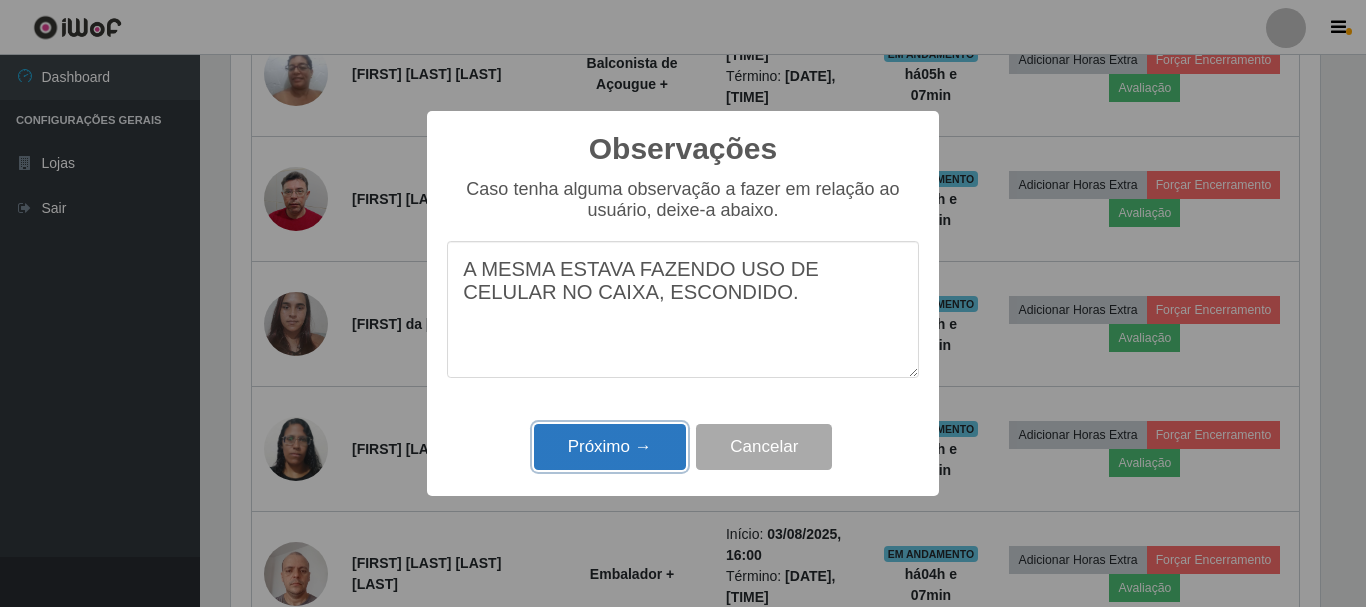 click on "Próximo →" at bounding box center (610, 447) 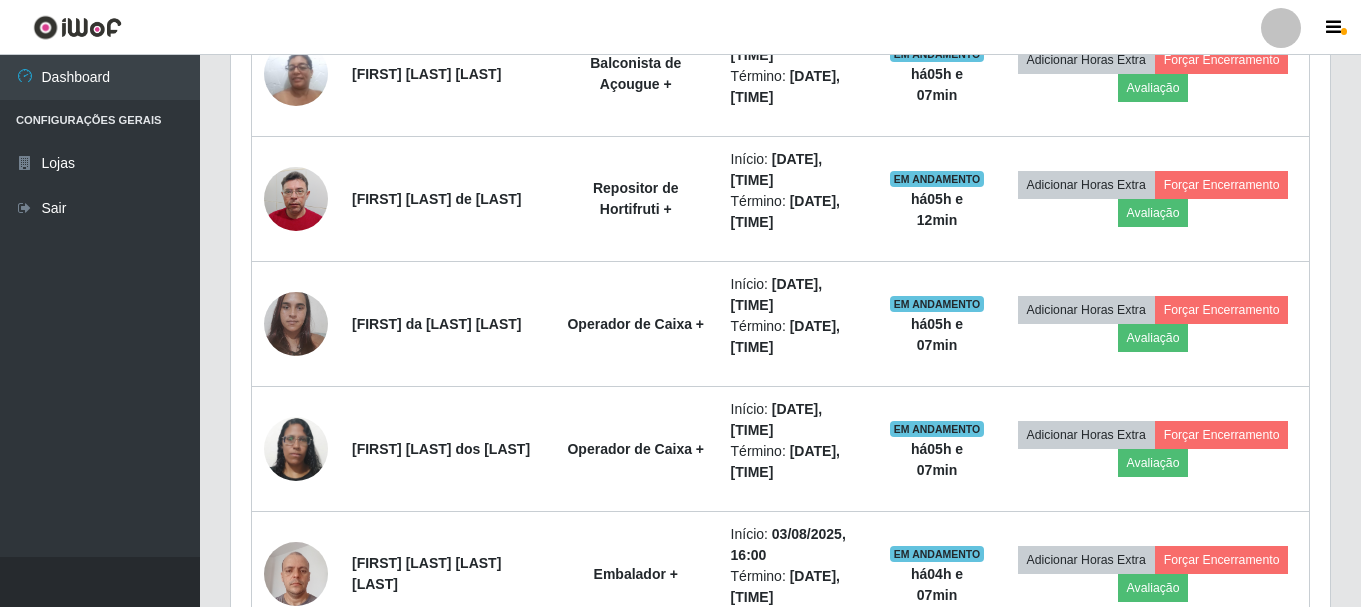 scroll, scrollTop: 999585, scrollLeft: 998901, axis: both 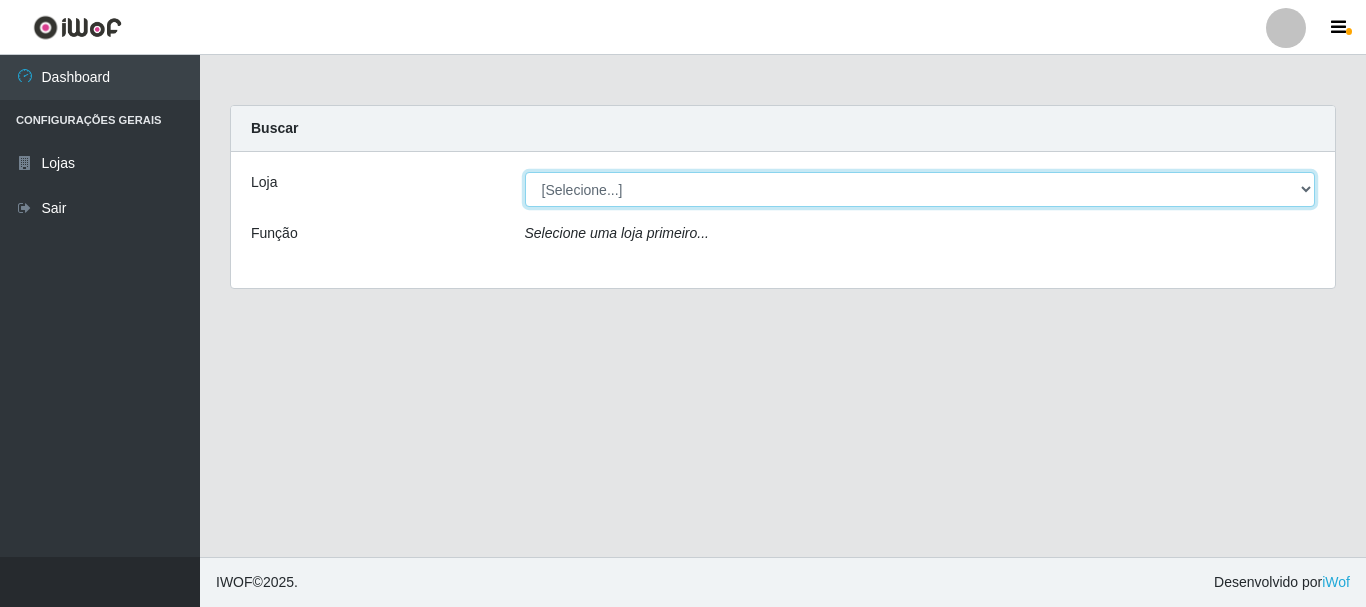 click on "[Selecione...] Bemais Supermercados - Três Ruas" at bounding box center (920, 189) 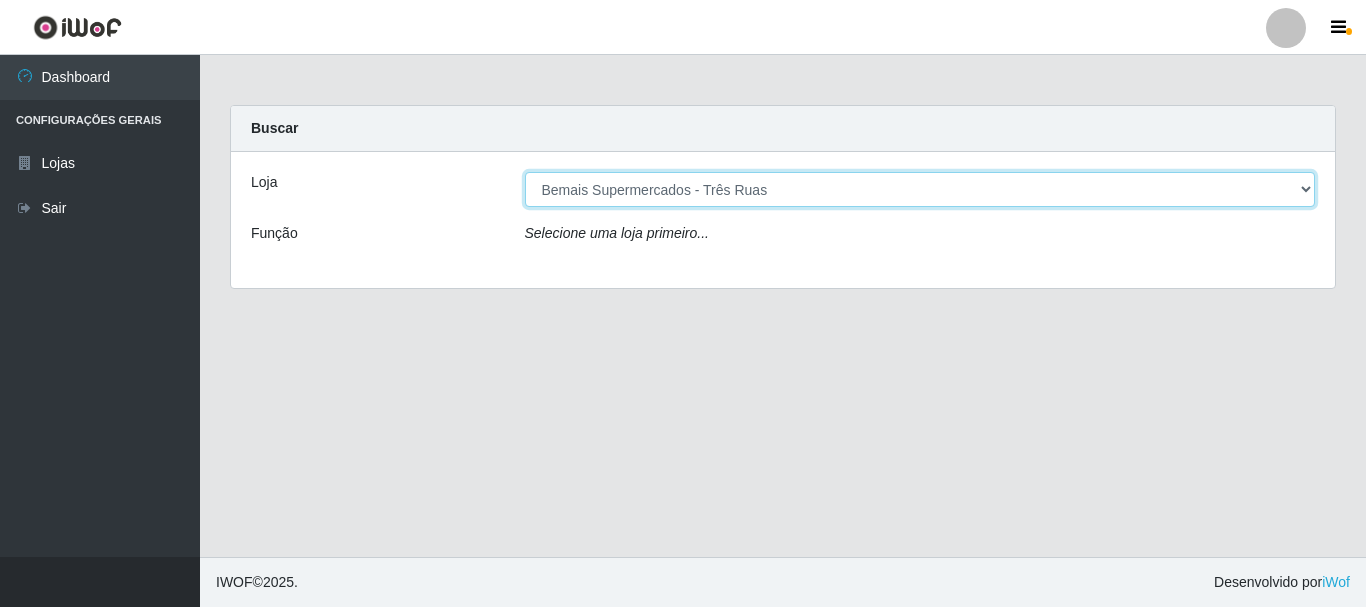 click on "[Selecione...] Bemais Supermercados - Três Ruas" at bounding box center [920, 189] 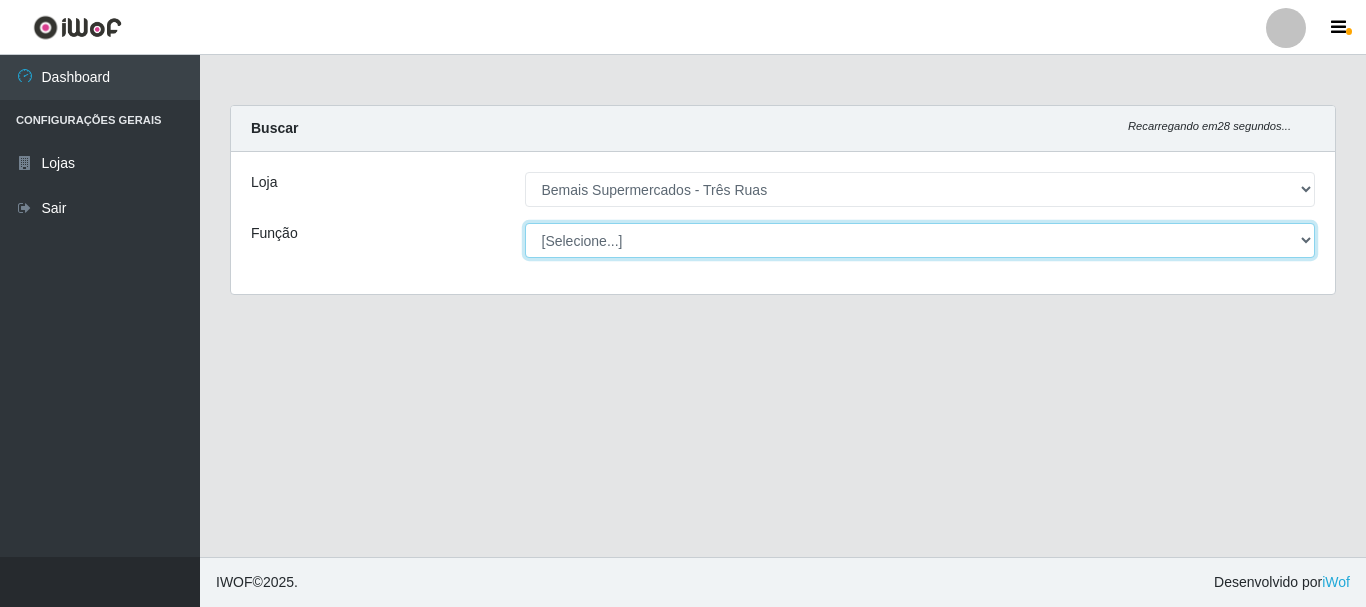 click on "[Selecione...] ASG ASG + ASG ++ Auxiliar de Depósito  Auxiliar de Depósito + Auxiliar de Depósito ++ Auxiliar de Estacionamento Auxiliar de Estacionamento + Auxiliar de Estacionamento ++ Auxiliar de Sushiman Auxiliar de Sushiman+ Auxiliar de Sushiman++ Balconista de Açougue  Balconista de Açougue + Balconista de Açougue ++ Balconista de Frios Balconista de Frios + Balconista de Frios ++ Balconista de Padaria  Balconista de Padaria + Balconista de Padaria ++ Embalador Embalador + Embalador ++ Operador de Caixa Operador de Caixa + Operador de Caixa ++ Repositor  Repositor + Repositor ++ Repositor de Hortifruti Repositor de Hortifruti + Repositor de Hortifruti ++" at bounding box center (920, 240) 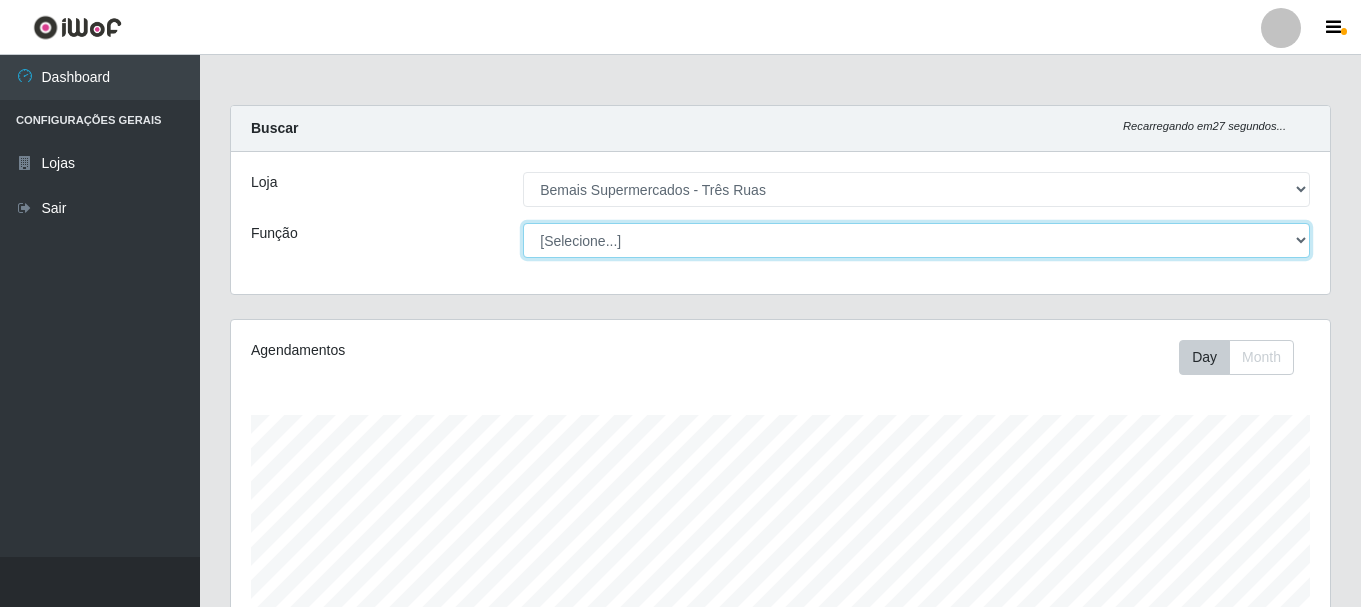 scroll, scrollTop: 999585, scrollLeft: 998901, axis: both 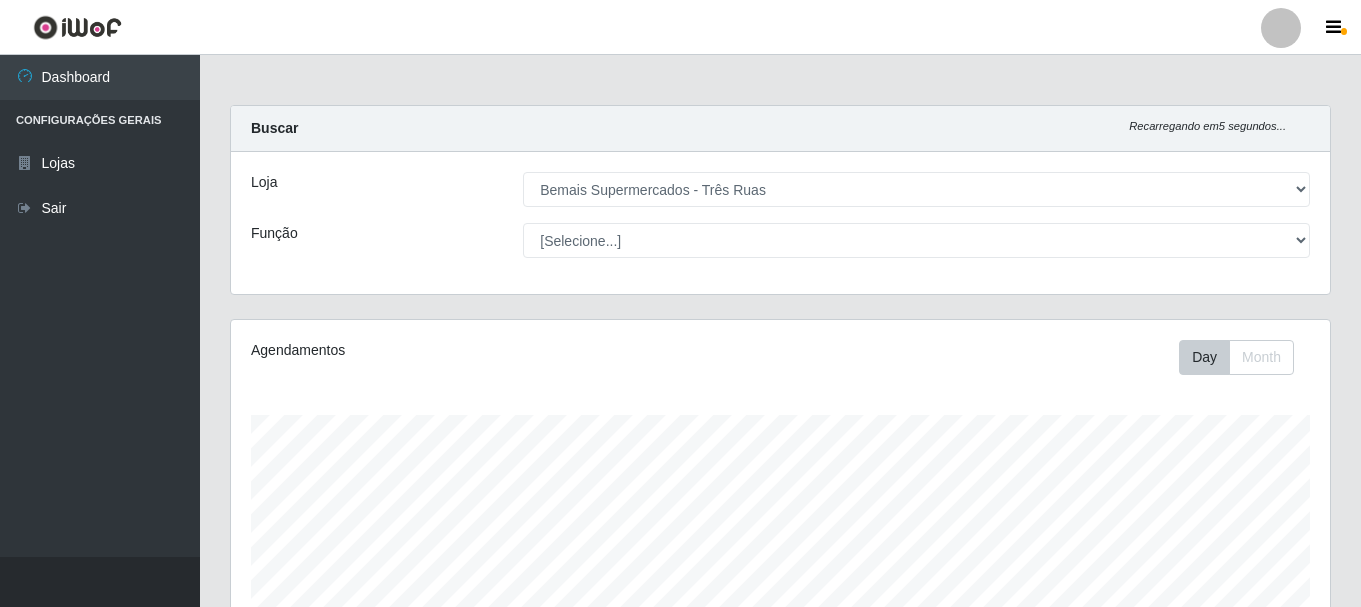 click on "Loja" at bounding box center [372, 189] 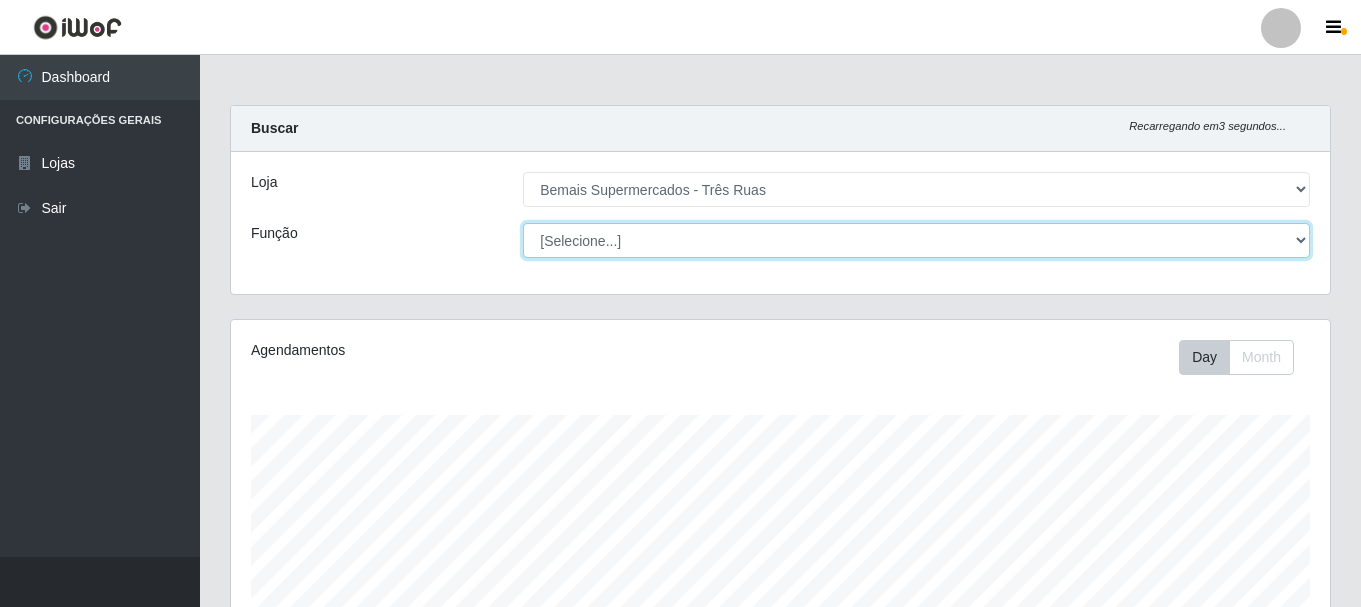 click on "[Selecione...] ASG ASG + ASG ++ Auxiliar de Depósito  Auxiliar de Depósito + Auxiliar de Depósito ++ Auxiliar de Estacionamento Auxiliar de Estacionamento + Auxiliar de Estacionamento ++ Auxiliar de Sushiman Auxiliar de Sushiman+ Auxiliar de Sushiman++ Balconista de Açougue  Balconista de Açougue + Balconista de Açougue ++ Balconista de Frios Balconista de Frios + Balconista de Frios ++ Balconista de Padaria  Balconista de Padaria + Balconista de Padaria ++ Embalador Embalador + Embalador ++ Operador de Caixa Operador de Caixa + Operador de Caixa ++ Repositor  Repositor + Repositor ++ Repositor de Hortifruti Repositor de Hortifruti + Repositor de Hortifruti ++" at bounding box center [916, 240] 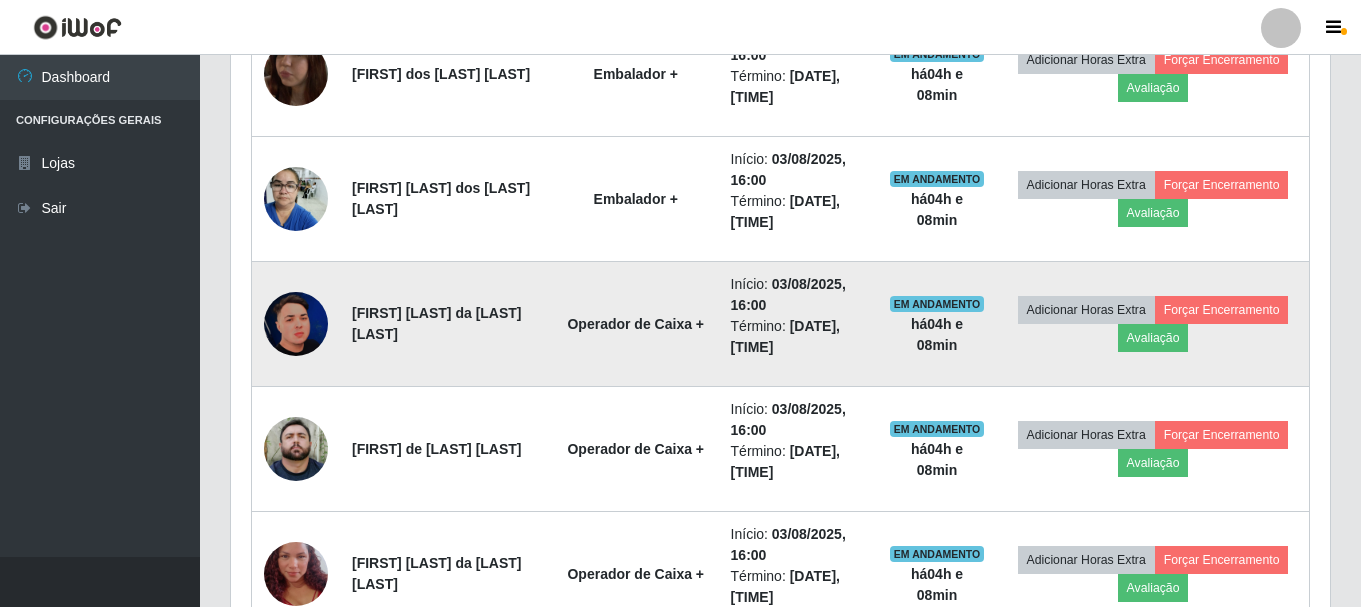 scroll, scrollTop: 2115, scrollLeft: 0, axis: vertical 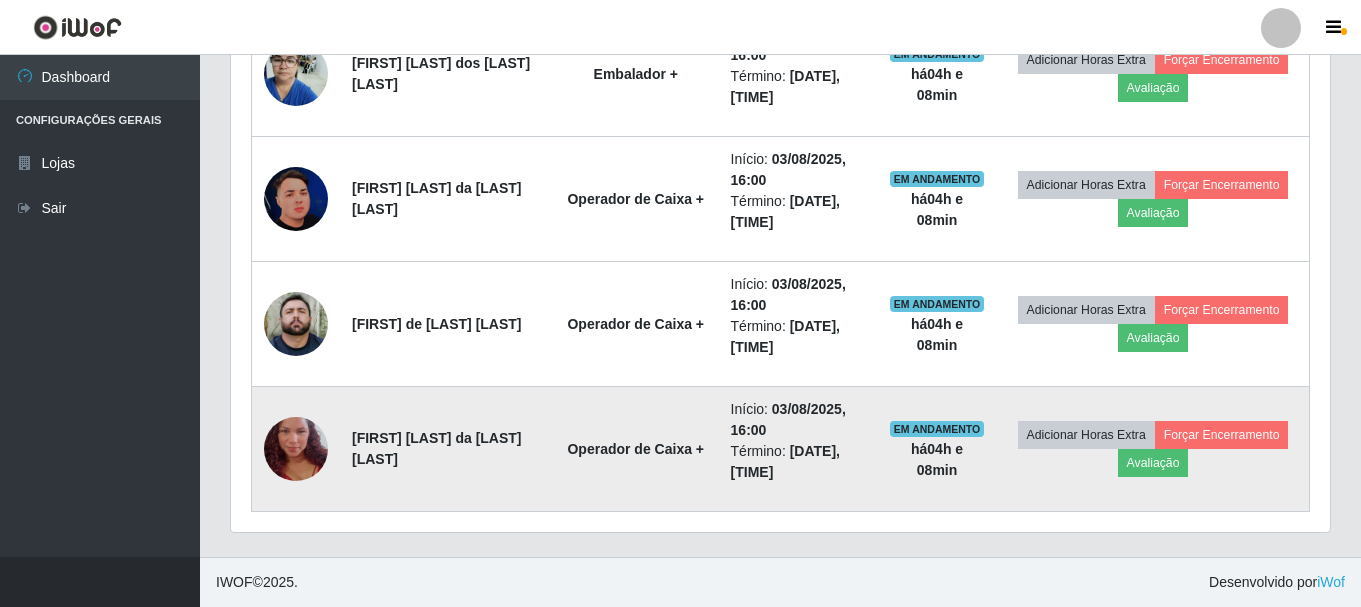 click at bounding box center [296, 449] 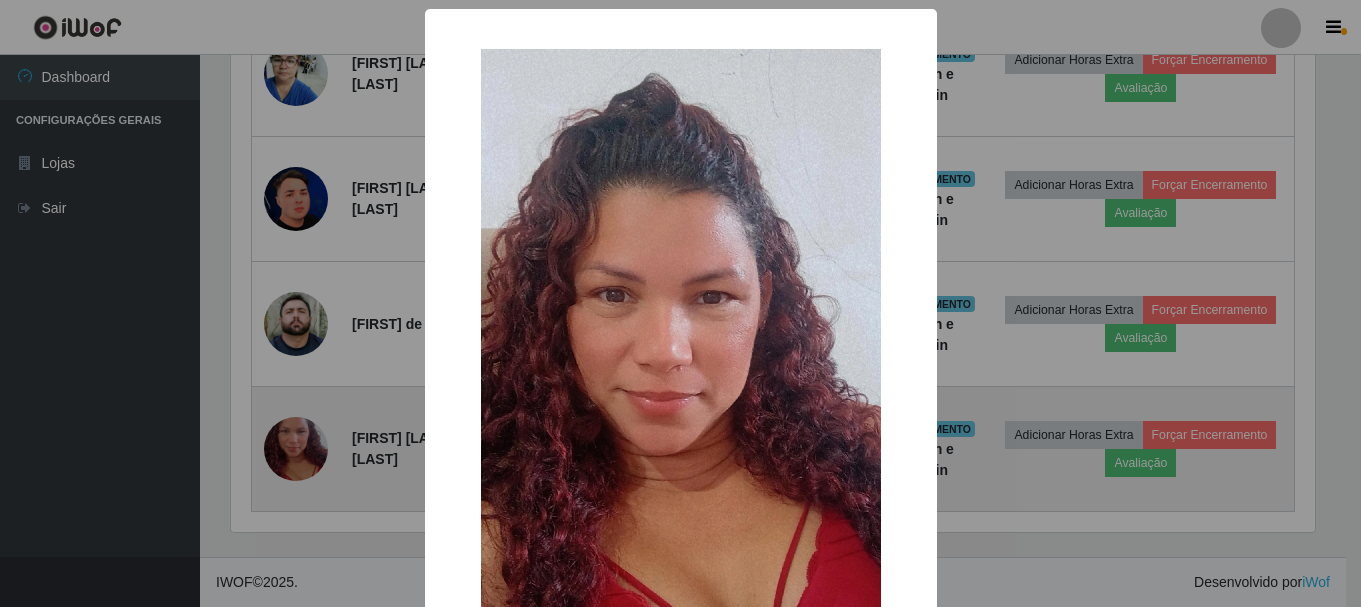 scroll, scrollTop: 999585, scrollLeft: 998911, axis: both 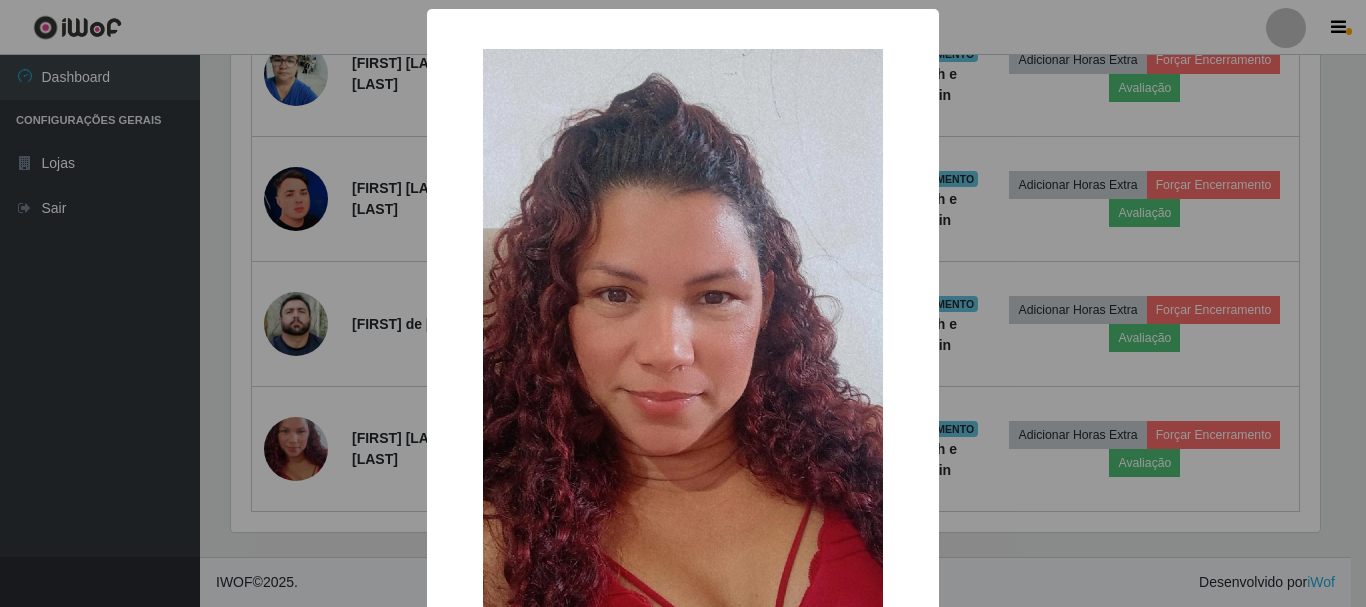 click on "× OK Cancel" at bounding box center (683, 303) 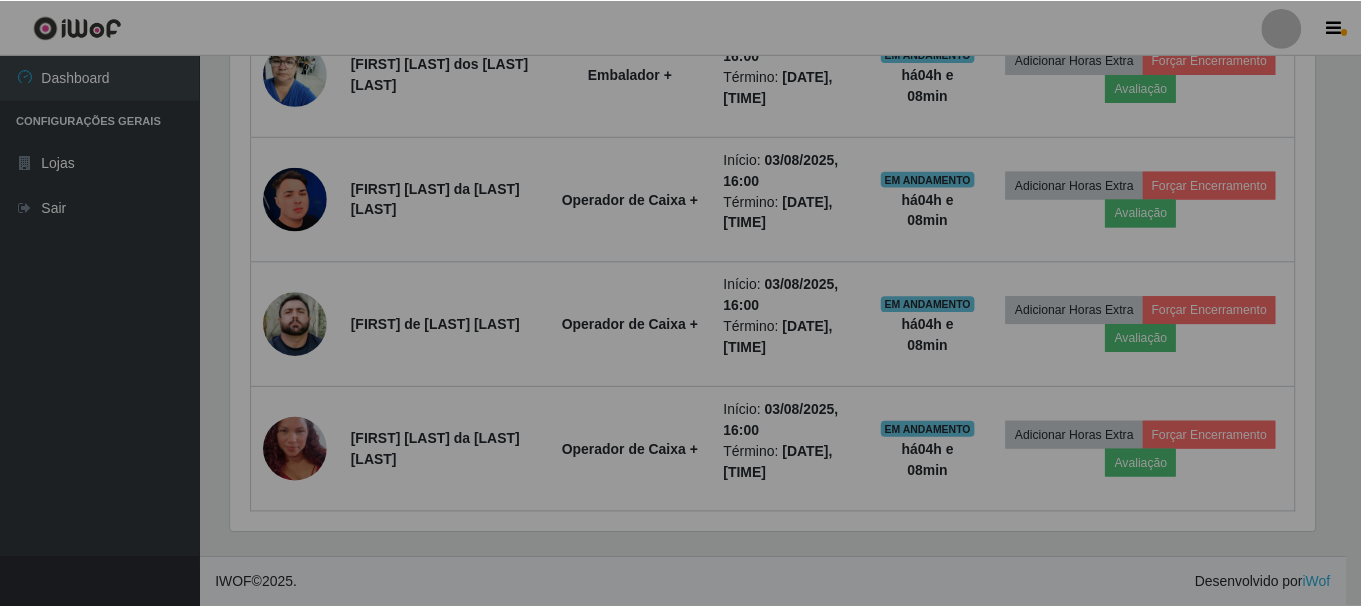 scroll, scrollTop: 999585, scrollLeft: 998901, axis: both 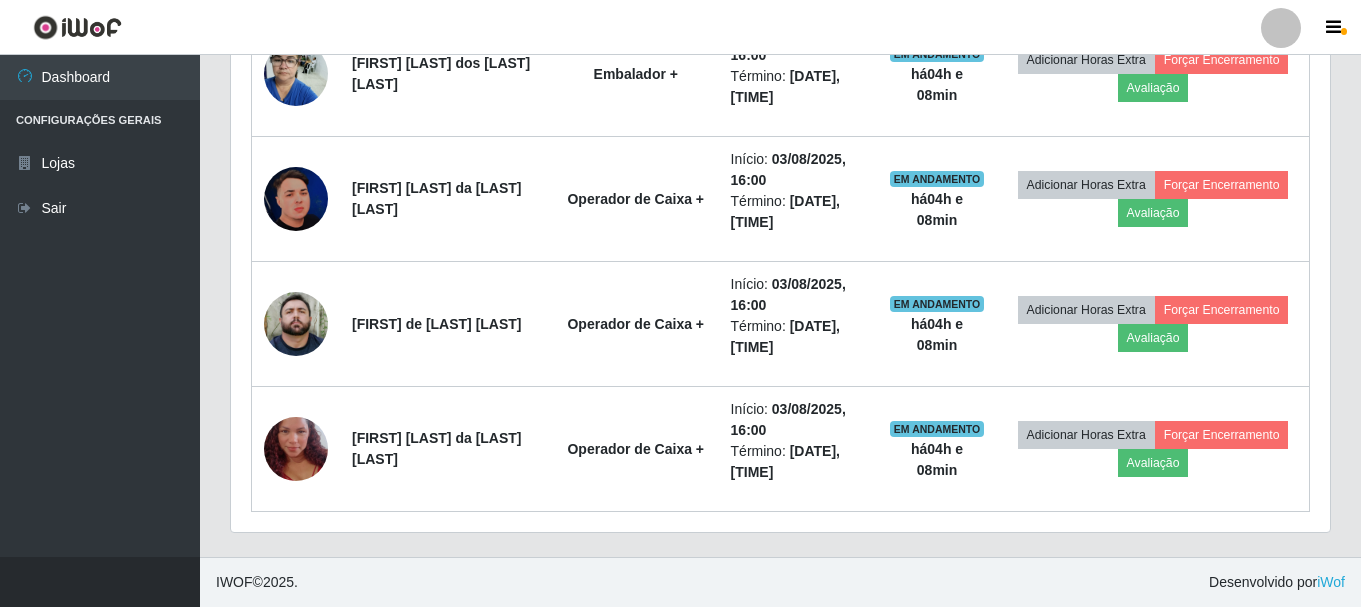 click at bounding box center [296, 324] 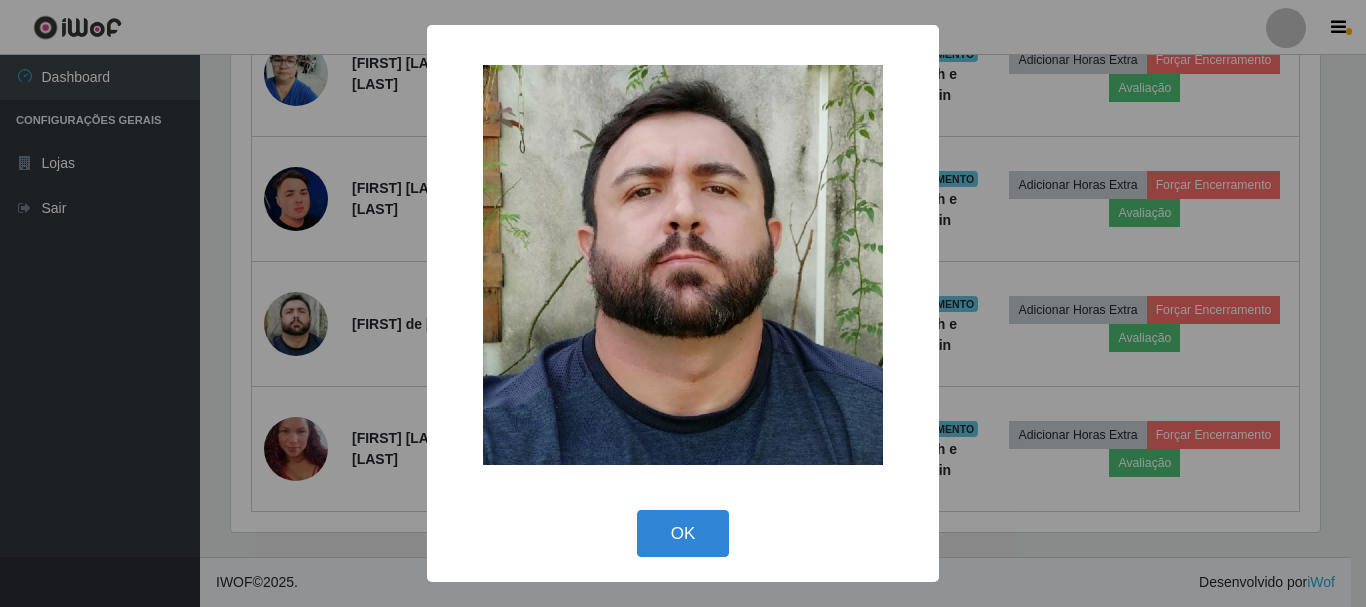 click on "× OK Cancel" at bounding box center (683, 303) 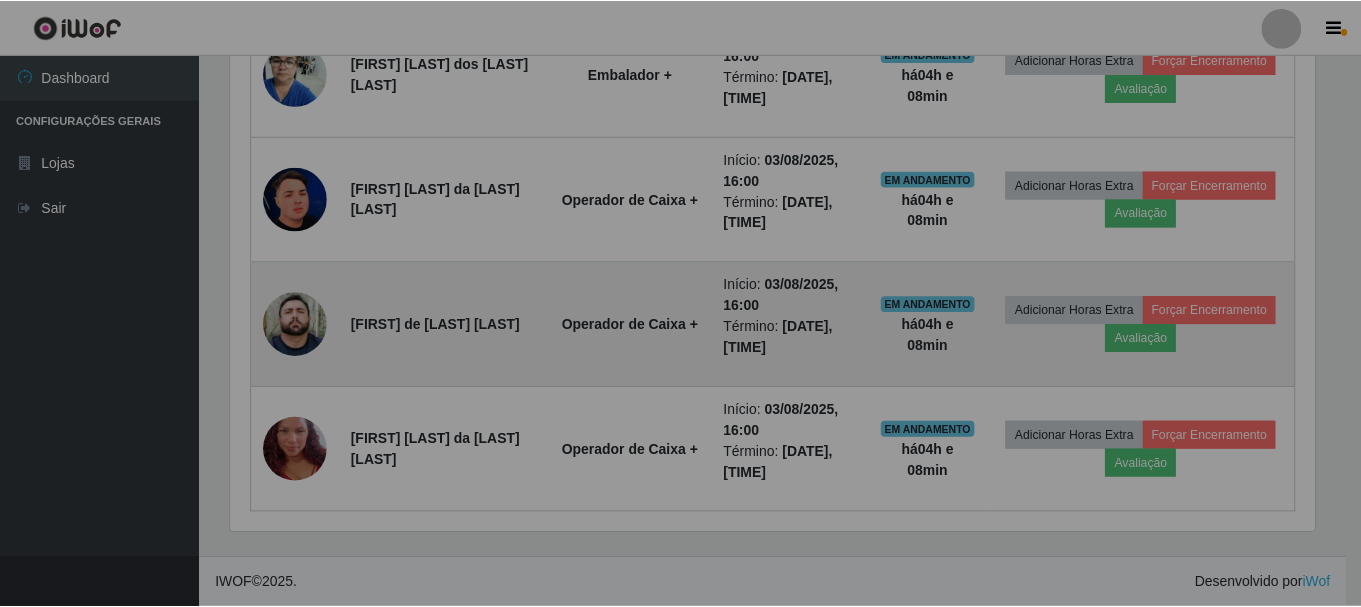 scroll, scrollTop: 999585, scrollLeft: 998901, axis: both 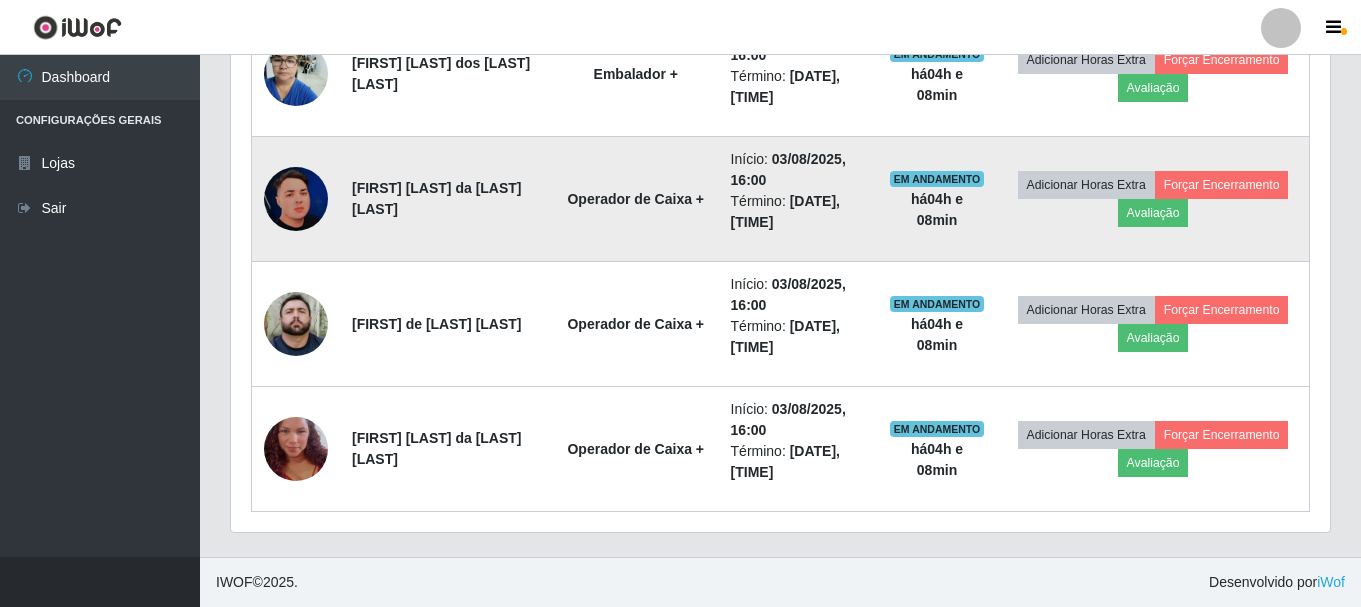 click at bounding box center [296, 199] 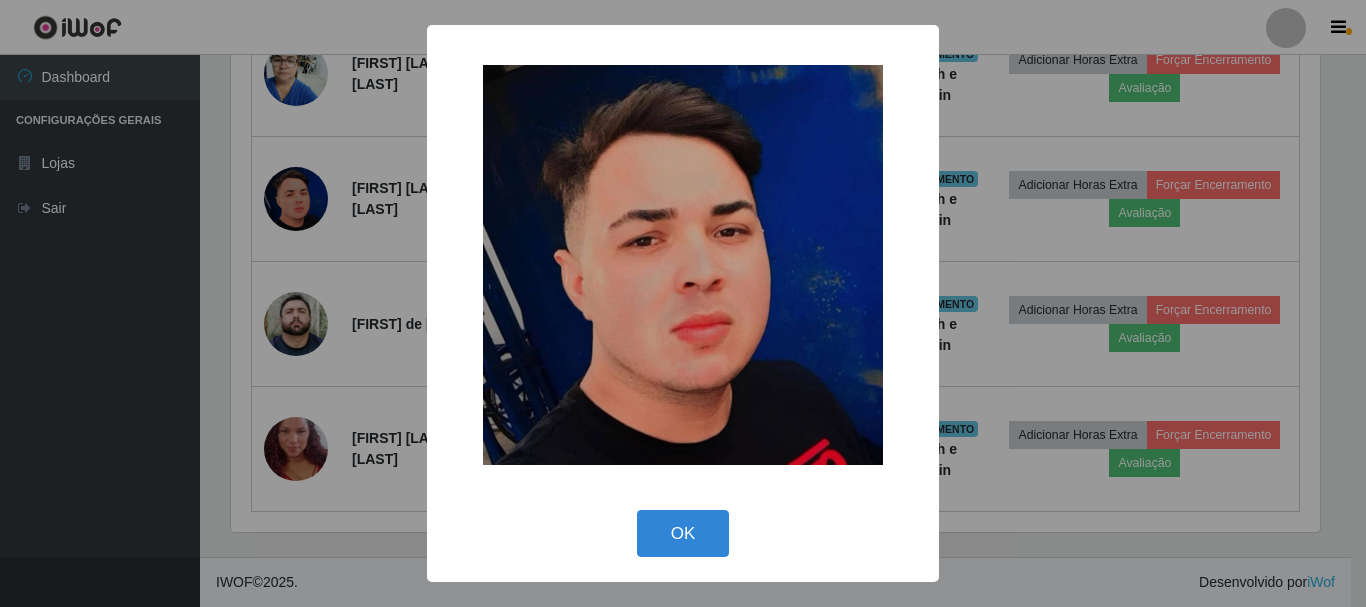 click on "× OK Cancel" at bounding box center [683, 303] 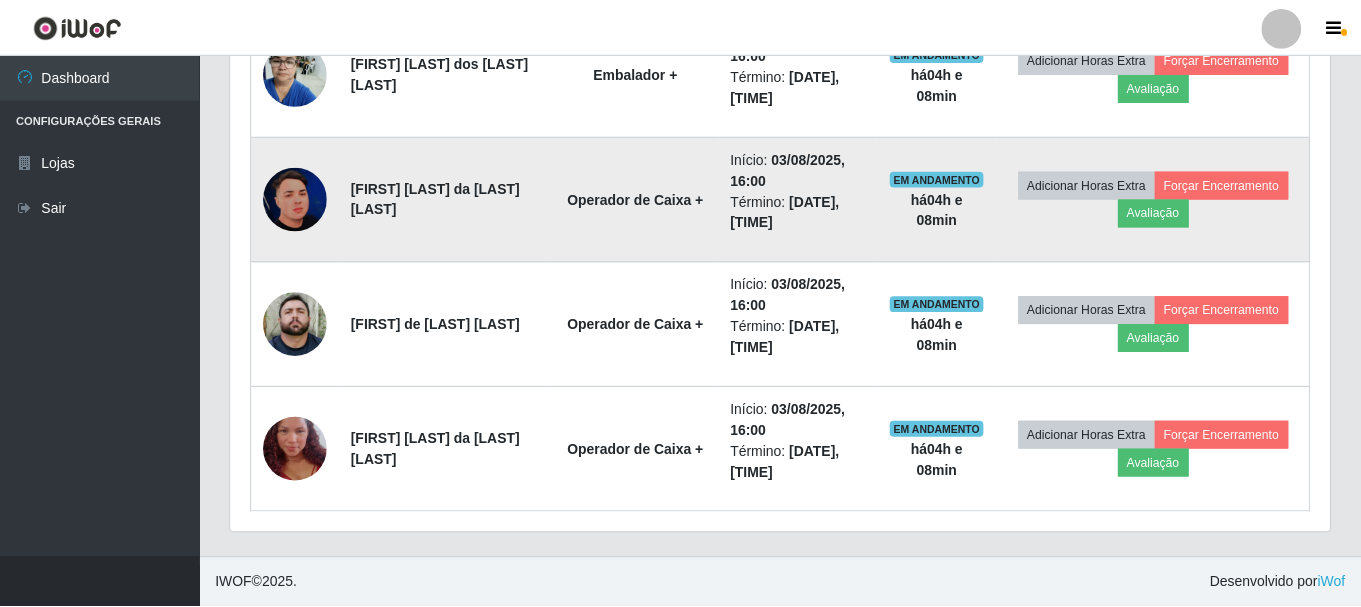 scroll, scrollTop: 999585, scrollLeft: 998901, axis: both 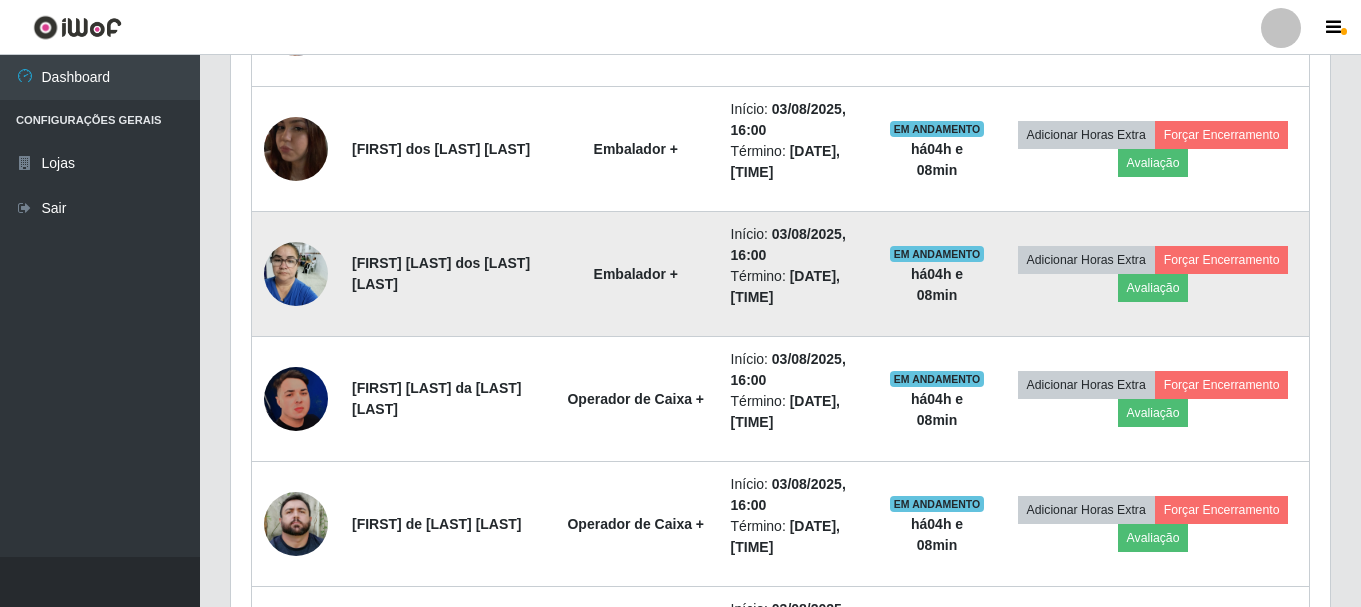 click at bounding box center [296, 273] 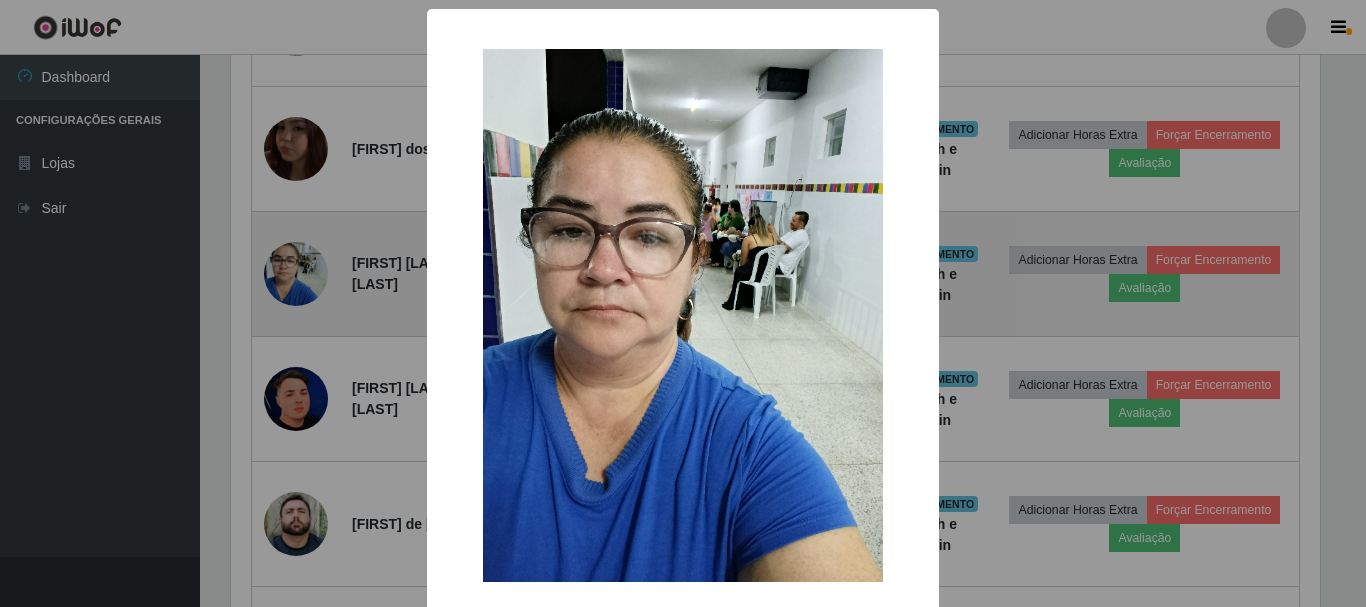scroll, scrollTop: 999585, scrollLeft: 998911, axis: both 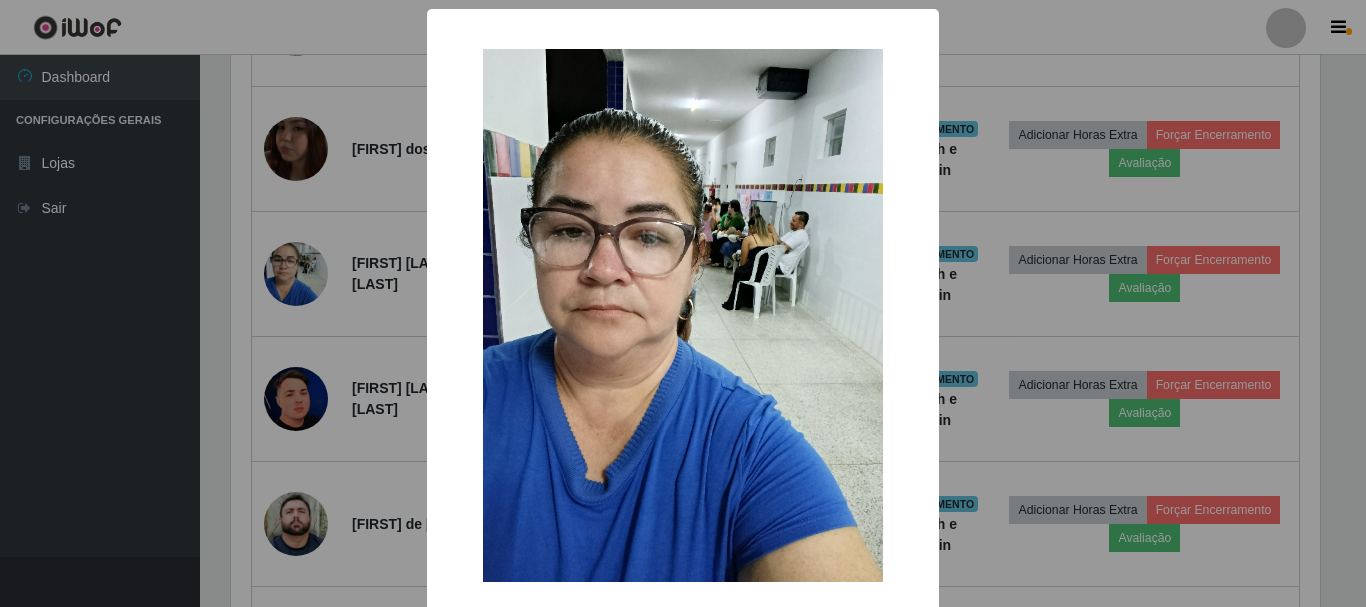 click on "× OK Cancel" at bounding box center (683, 303) 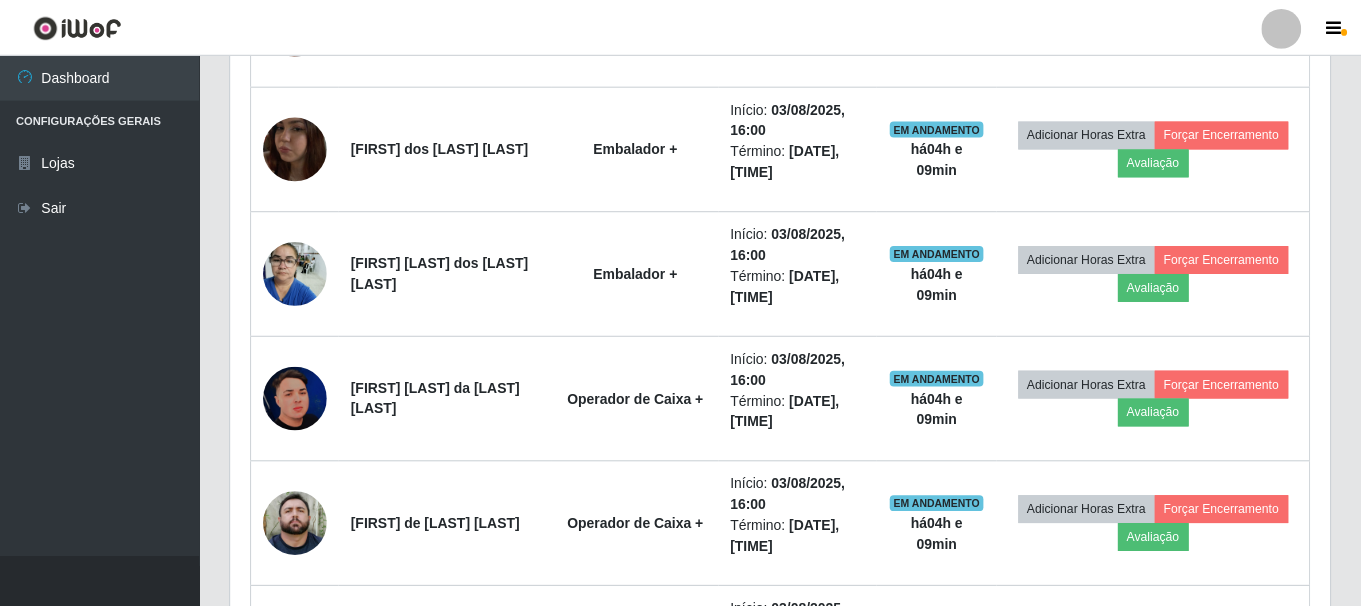 scroll, scrollTop: 999585, scrollLeft: 998901, axis: both 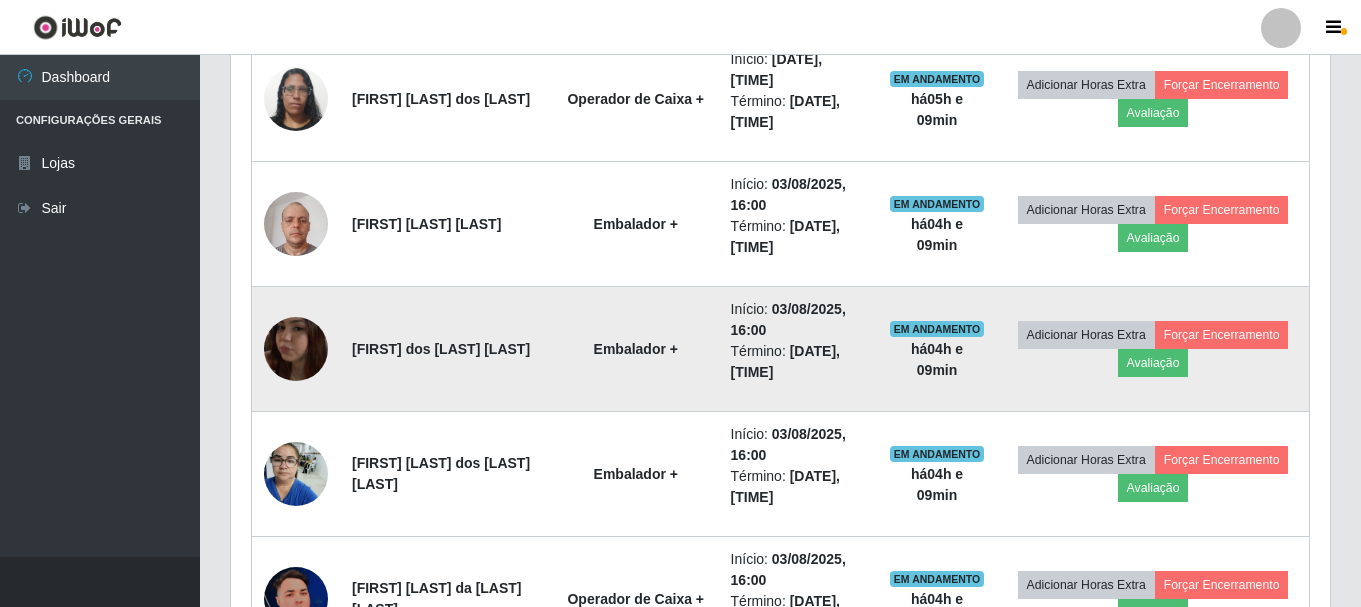 click at bounding box center [296, 349] 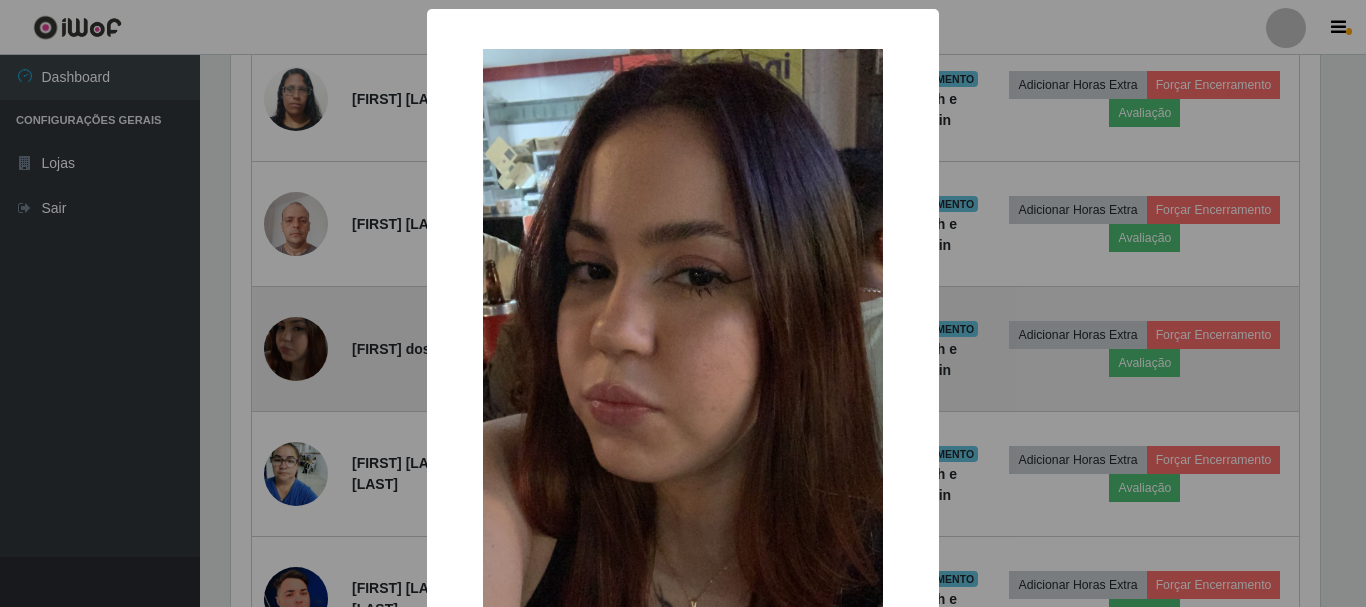 scroll, scrollTop: 999585, scrollLeft: 998911, axis: both 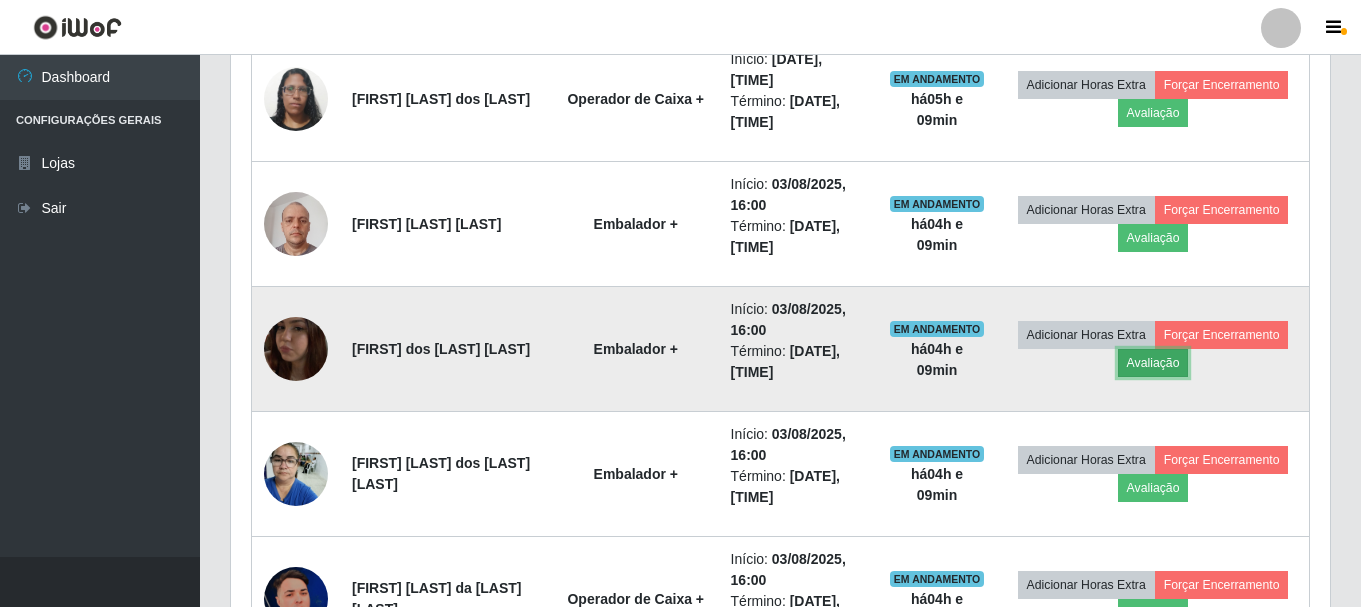 click on "Avaliação" at bounding box center [1153, 363] 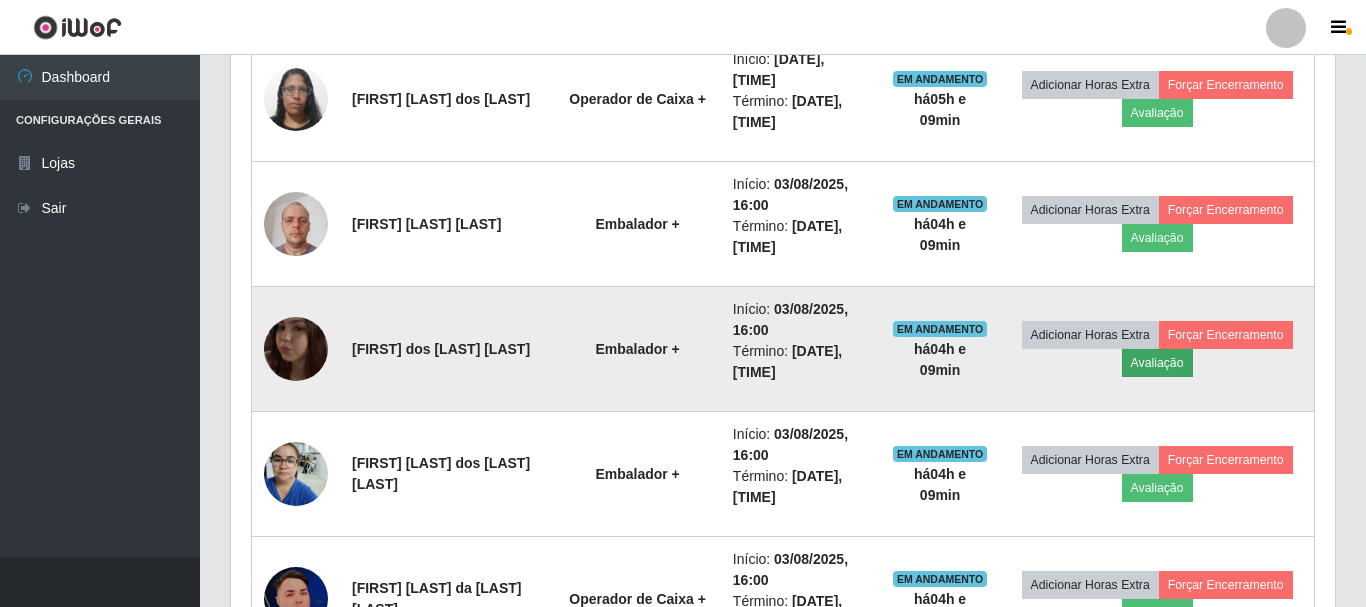 scroll, scrollTop: 999585, scrollLeft: 998911, axis: both 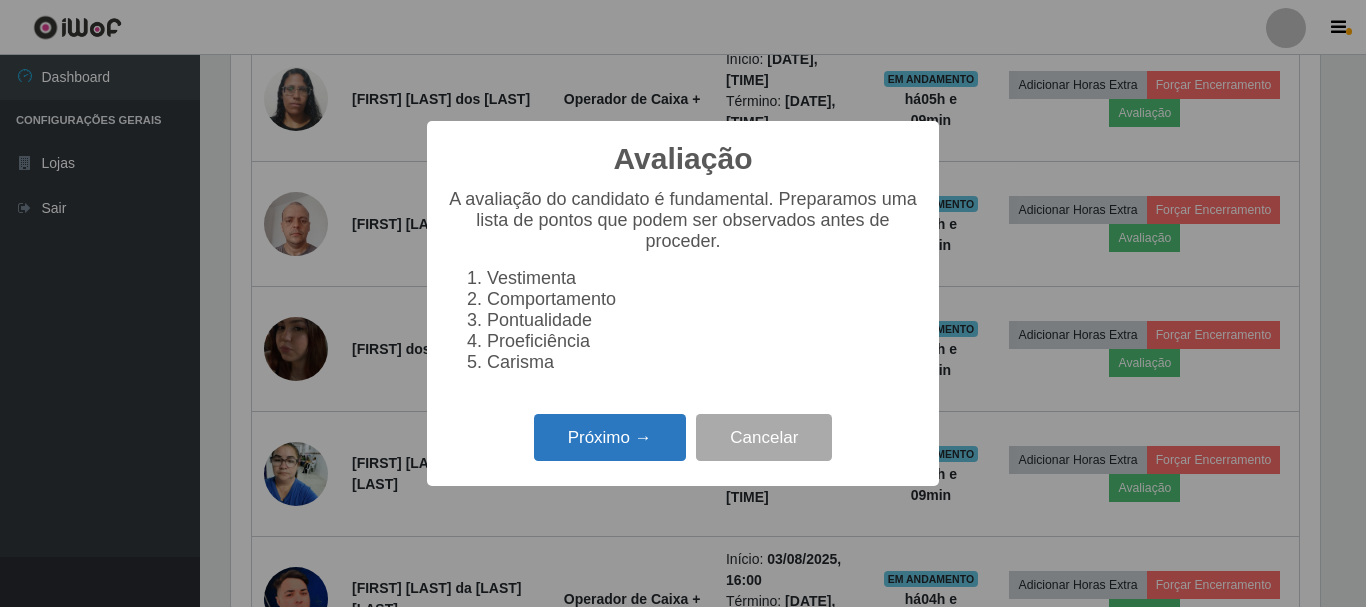 click on "Próximo →" at bounding box center [610, 437] 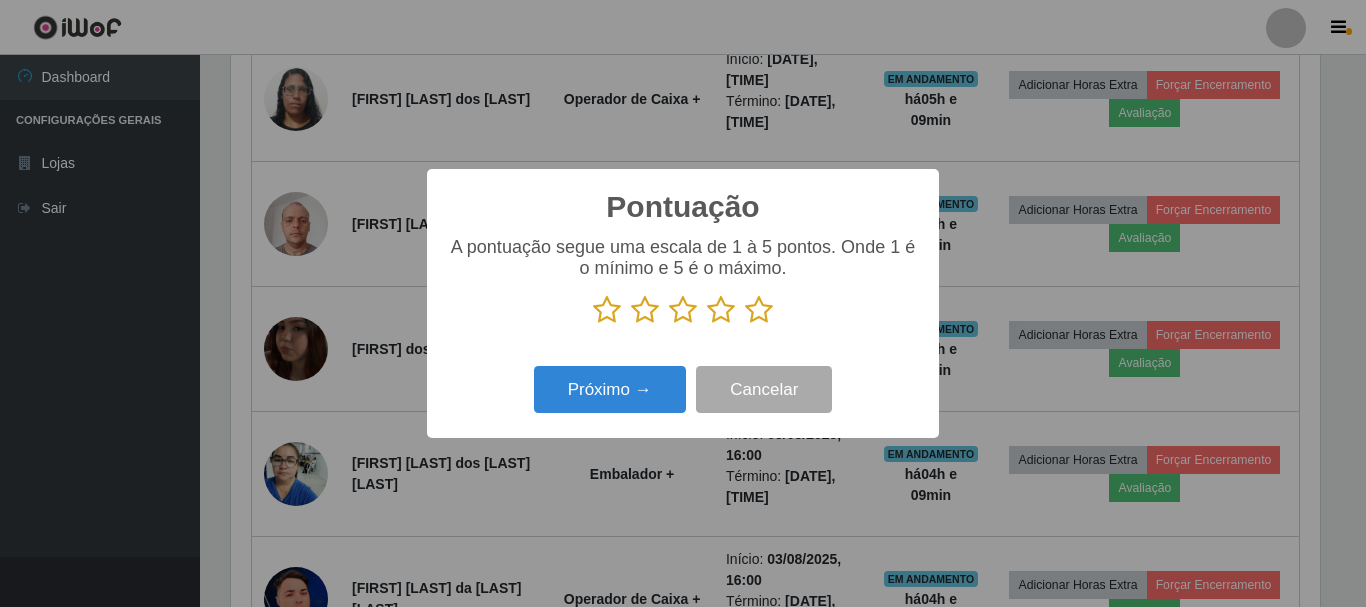 scroll, scrollTop: 999585, scrollLeft: 998911, axis: both 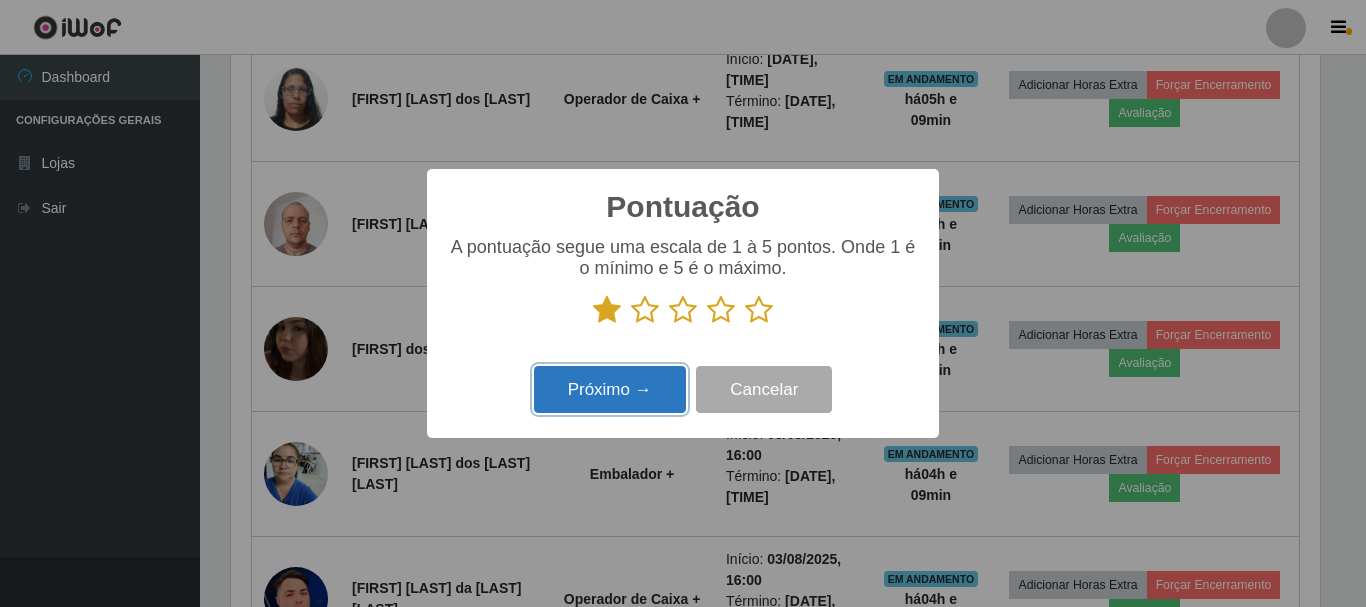 click on "Próximo →" at bounding box center (610, 389) 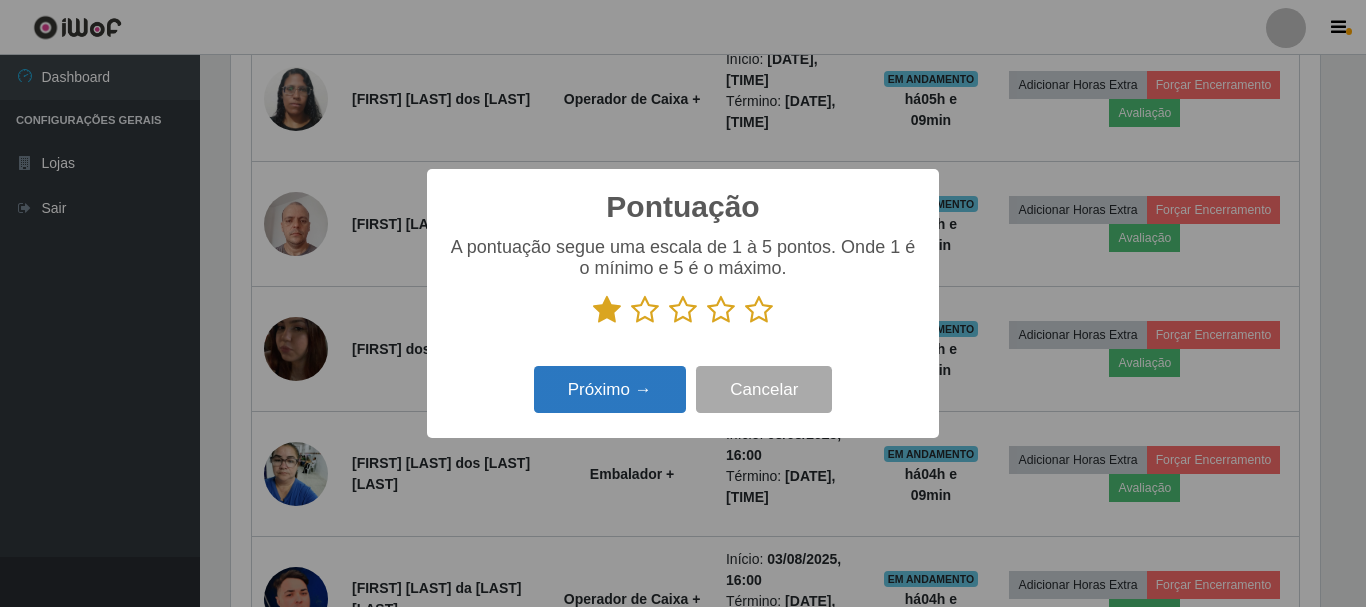 scroll, scrollTop: 999585, scrollLeft: 998911, axis: both 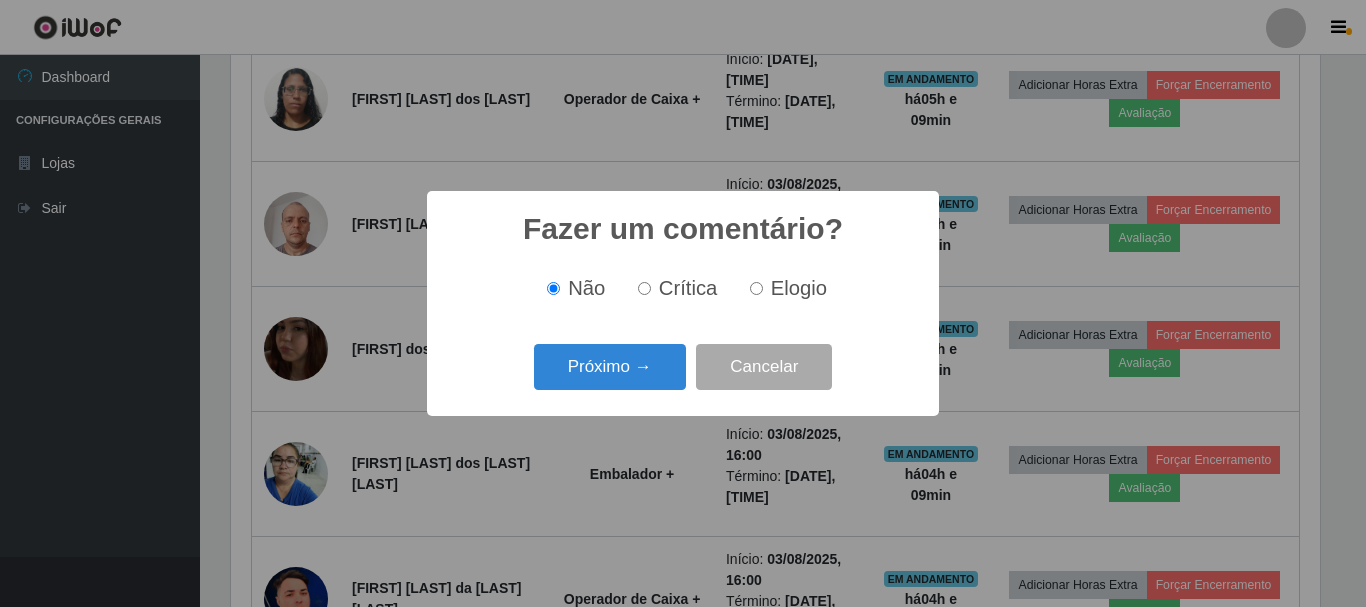 click on "Crítica" at bounding box center (644, 288) 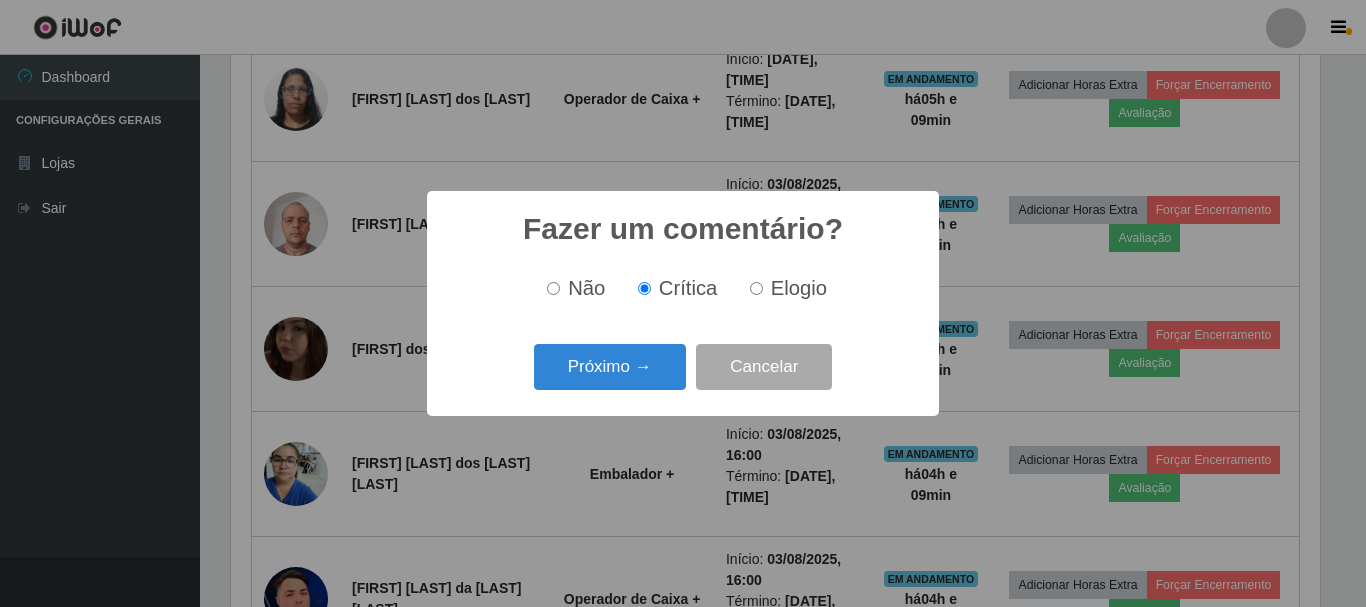 click on "Não" at bounding box center [553, 288] 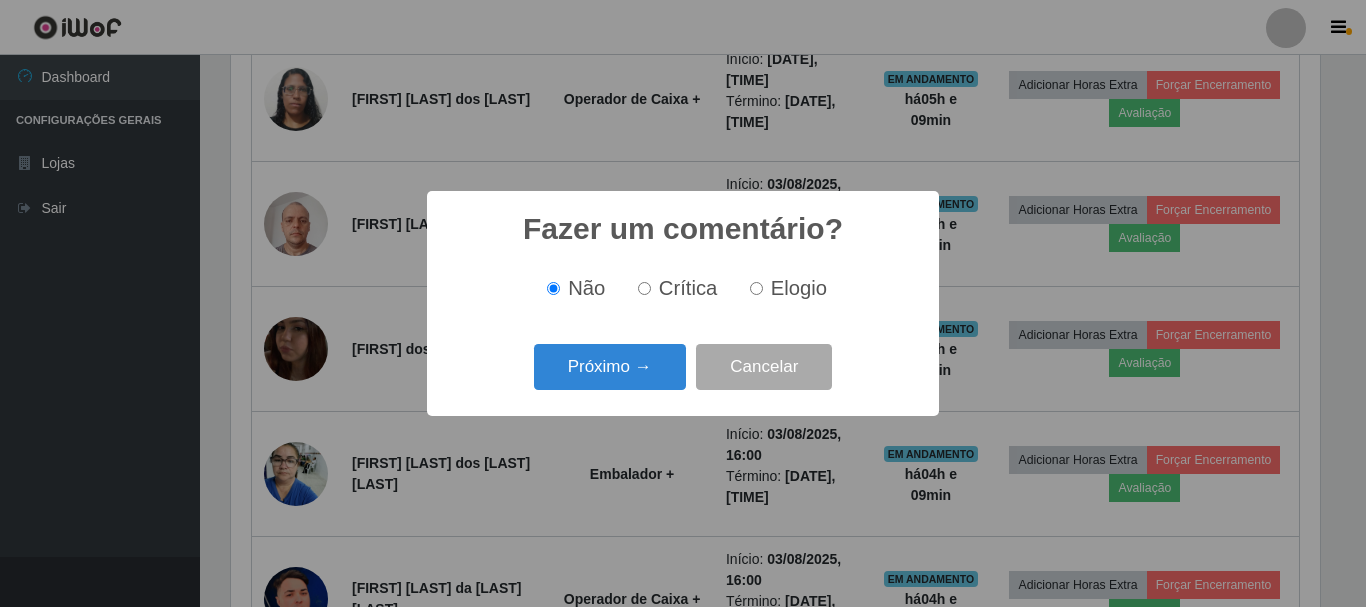 click on "Crítica" at bounding box center (674, 288) 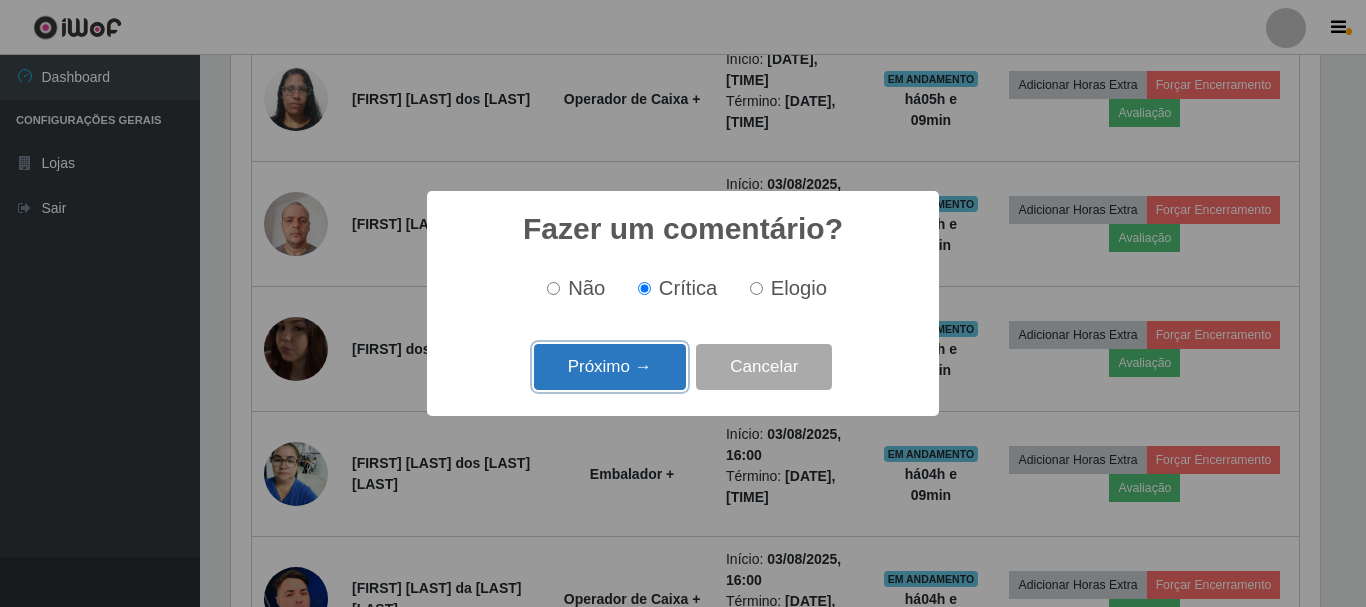 click on "Próximo →" at bounding box center (610, 367) 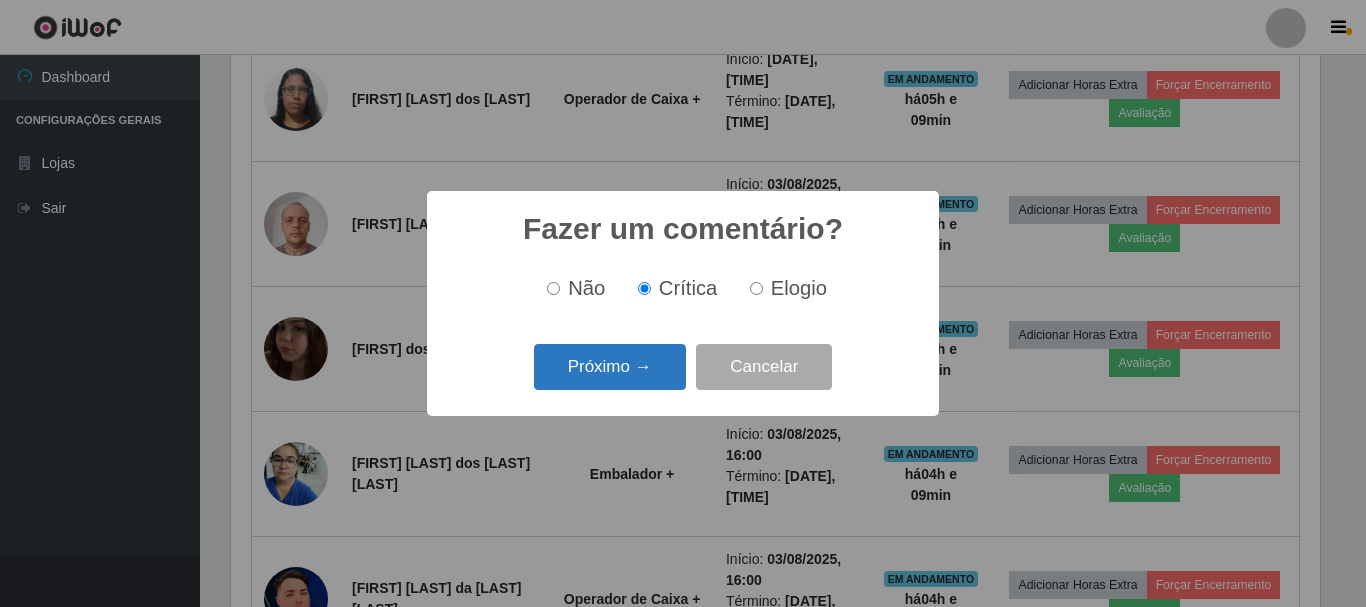 scroll, scrollTop: 999585, scrollLeft: 998911, axis: both 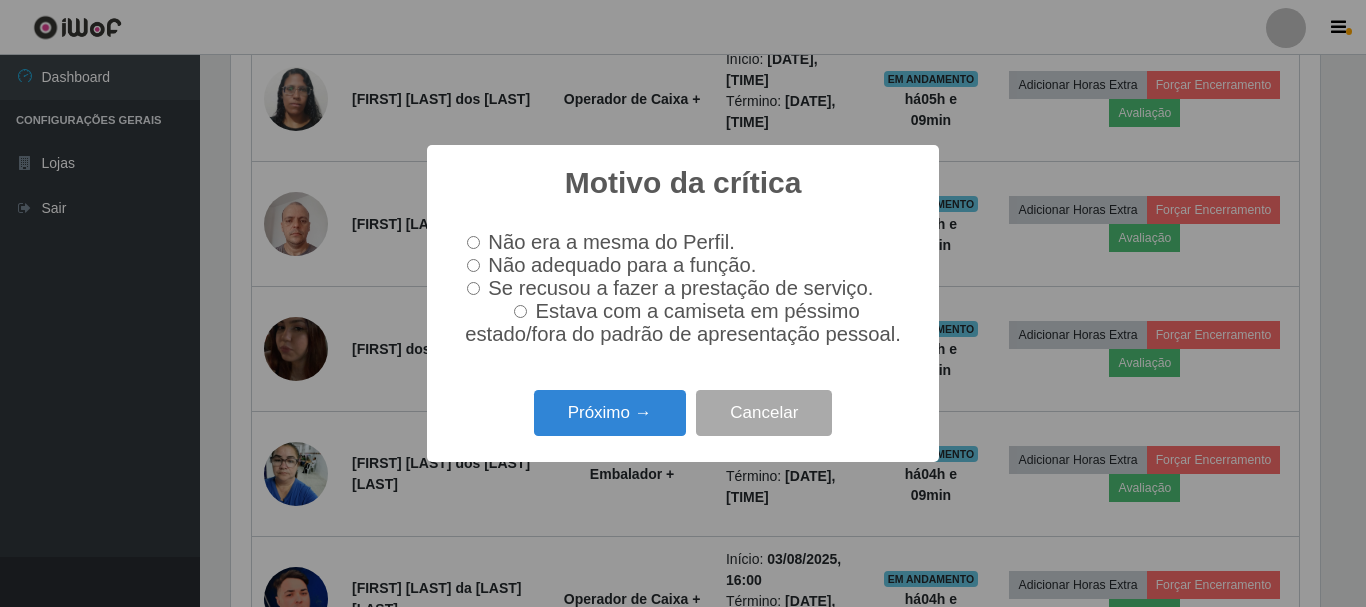 drag, startPoint x: 481, startPoint y: 268, endPoint x: 494, endPoint y: 306, distance: 40.16217 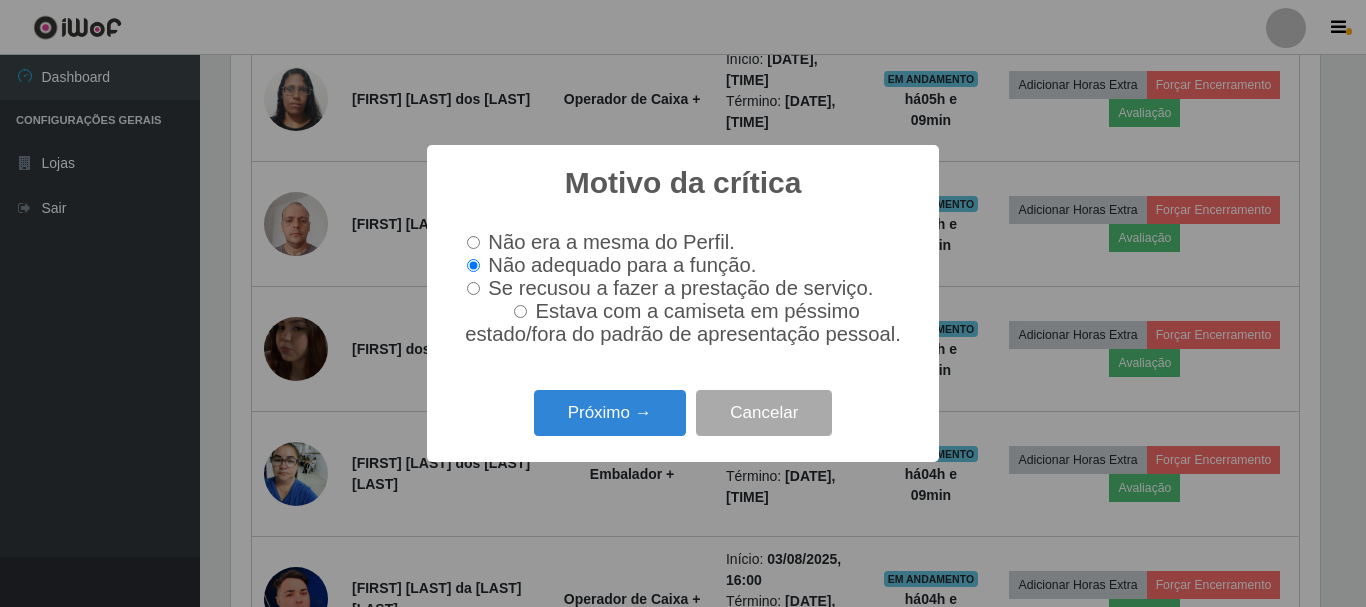 click on "Se recusou a fazer a prestação de serviço." at bounding box center [473, 288] 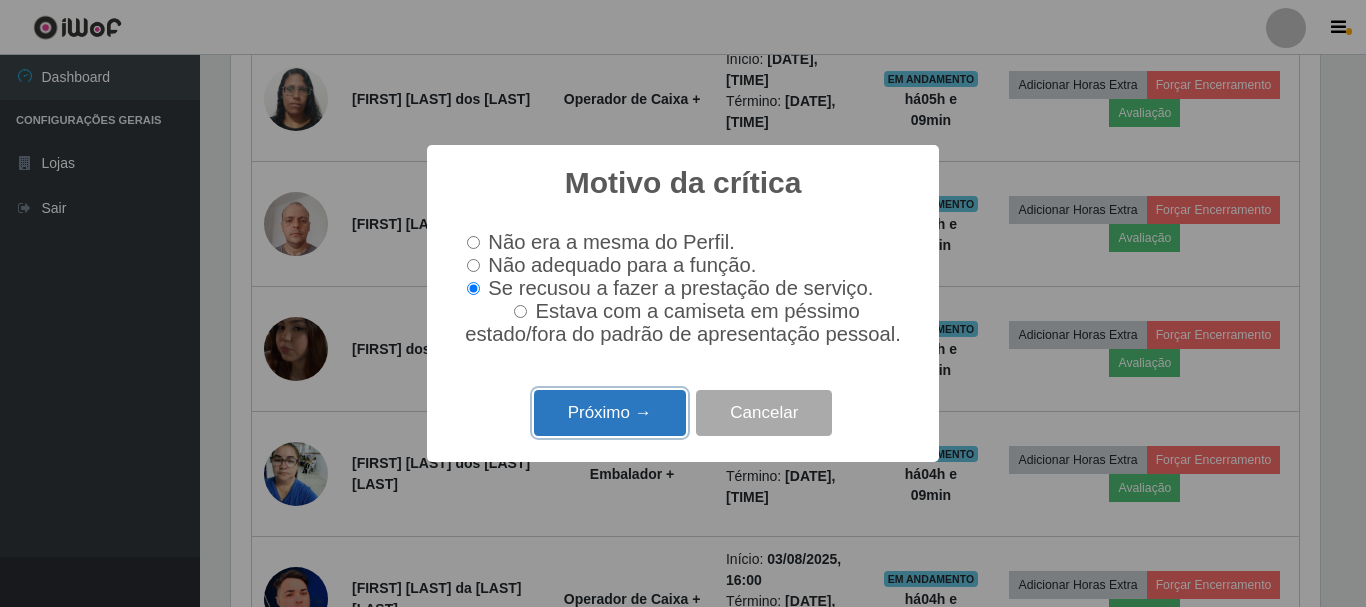 click on "Próximo →" at bounding box center [610, 413] 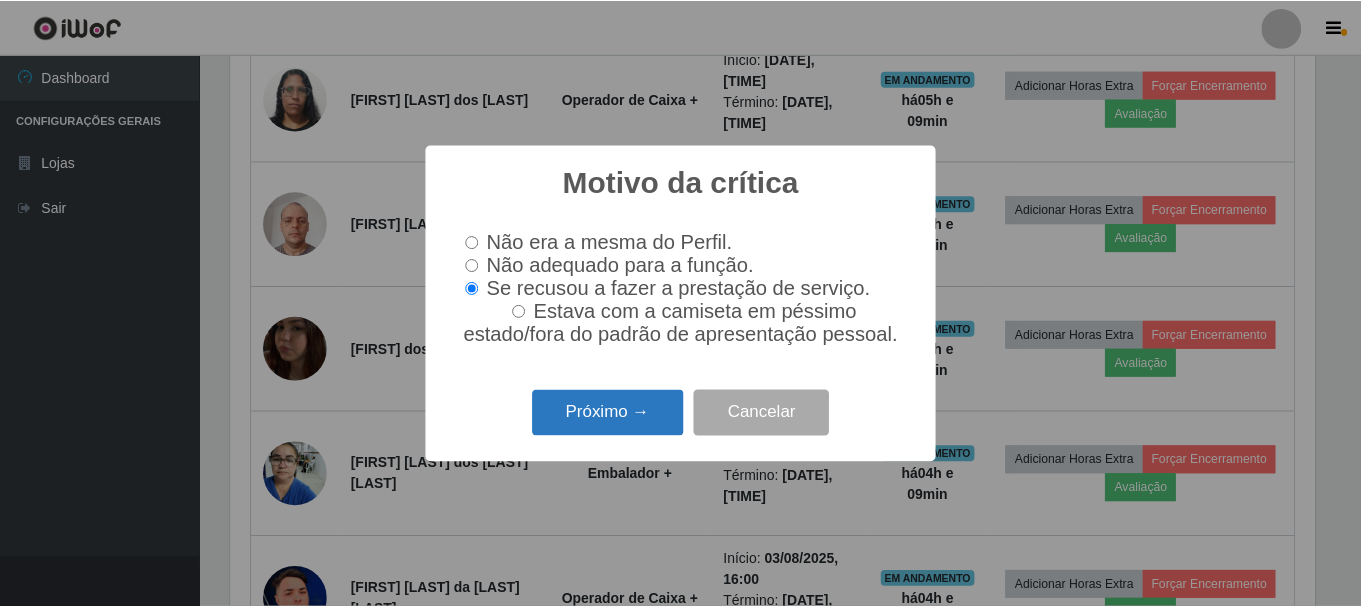 scroll, scrollTop: 999585, scrollLeft: 998911, axis: both 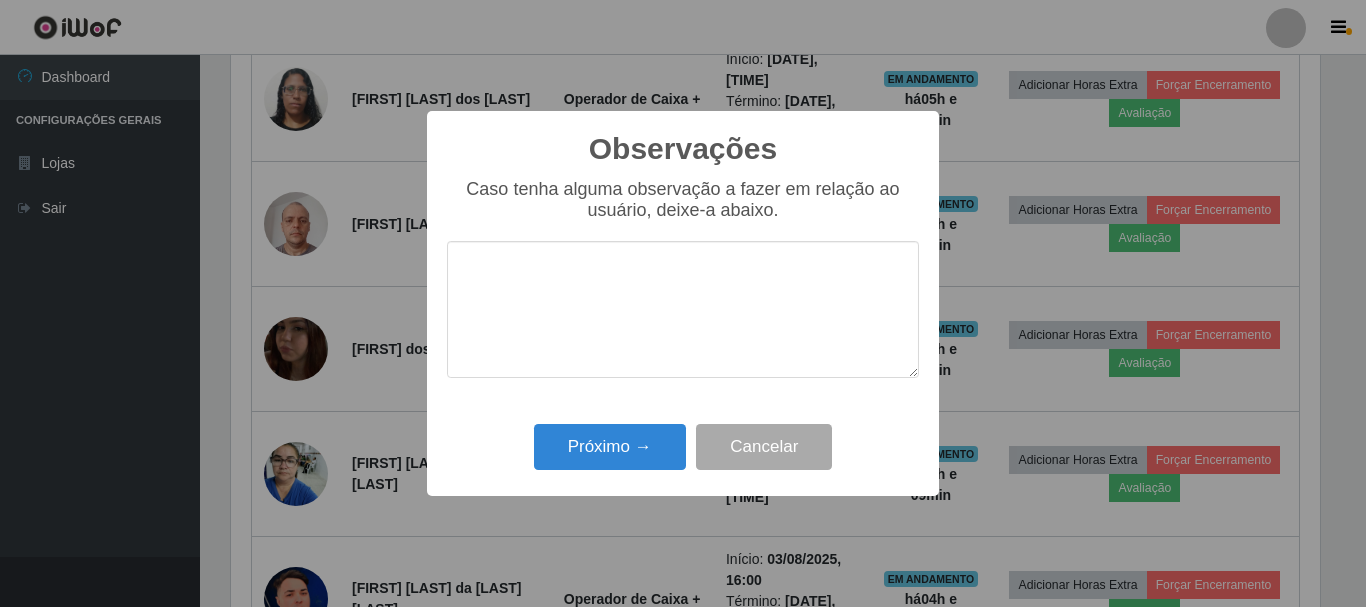 click at bounding box center (683, 309) 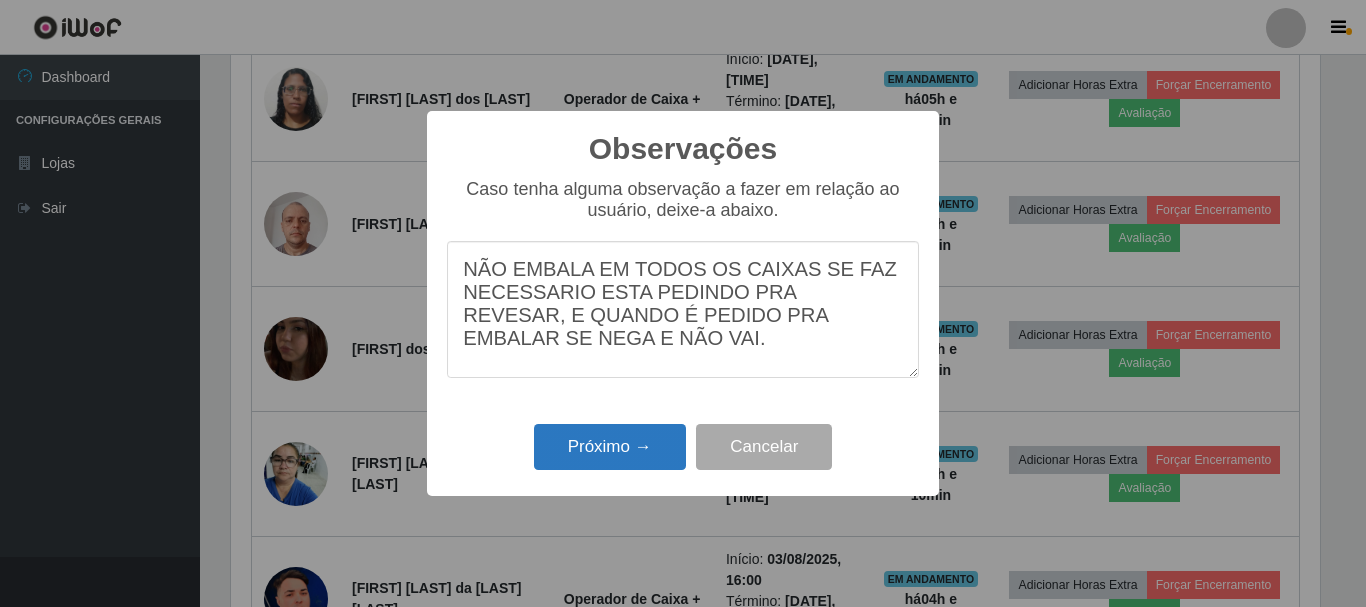 type on "NÃO EMBALA EM TODOS OS CAIXAS SE FAZ NECESSARIO ESTA PEDINDO PRA REVESAR, E QUANDO É PEDIDO PRA EMBALAR SE NEGA E NÃO VAI." 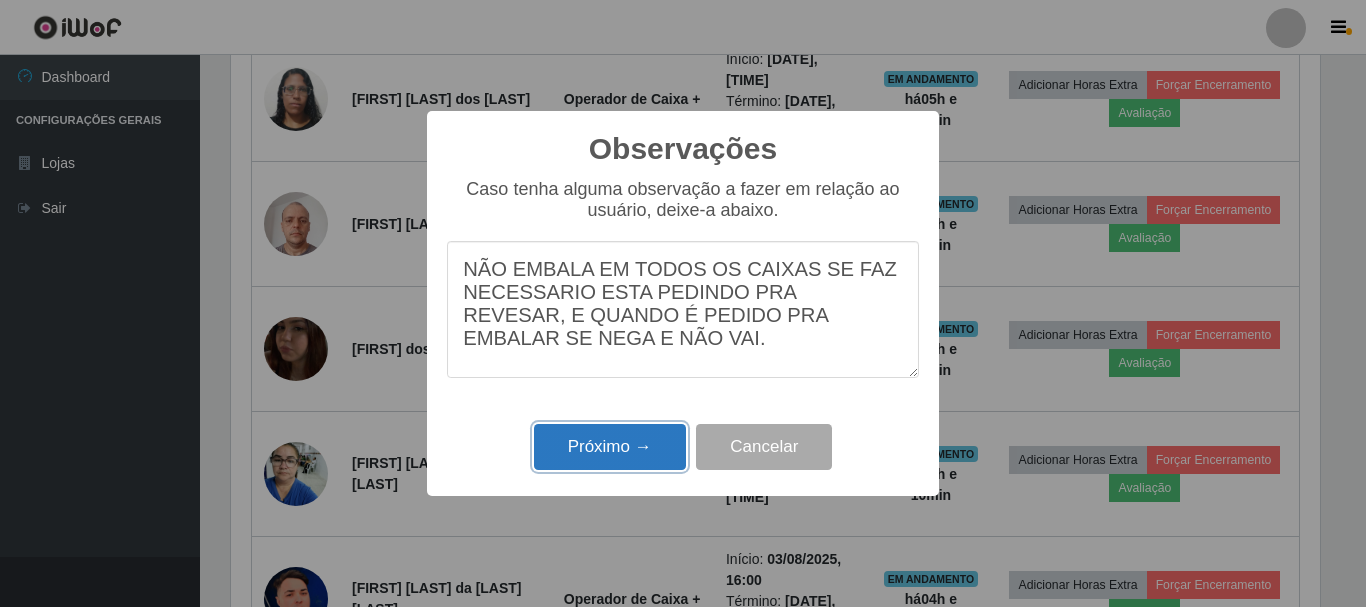 click on "Próximo →" at bounding box center [610, 447] 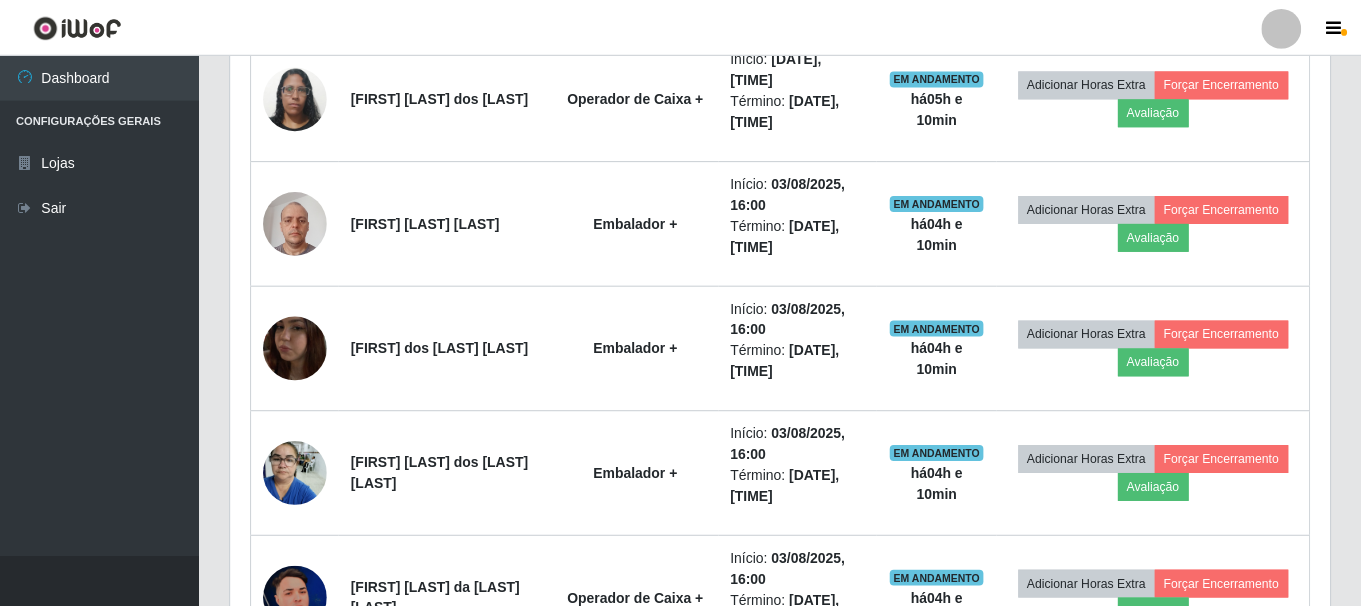 scroll, scrollTop: 999585, scrollLeft: 998901, axis: both 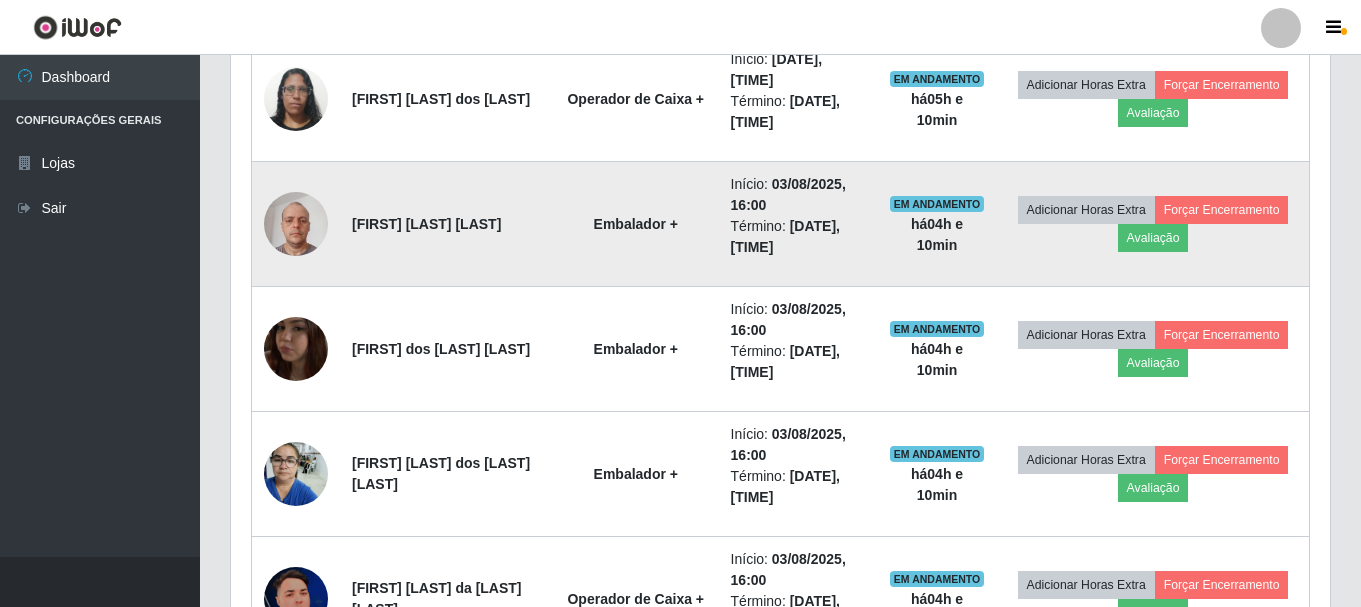click at bounding box center (296, 223) 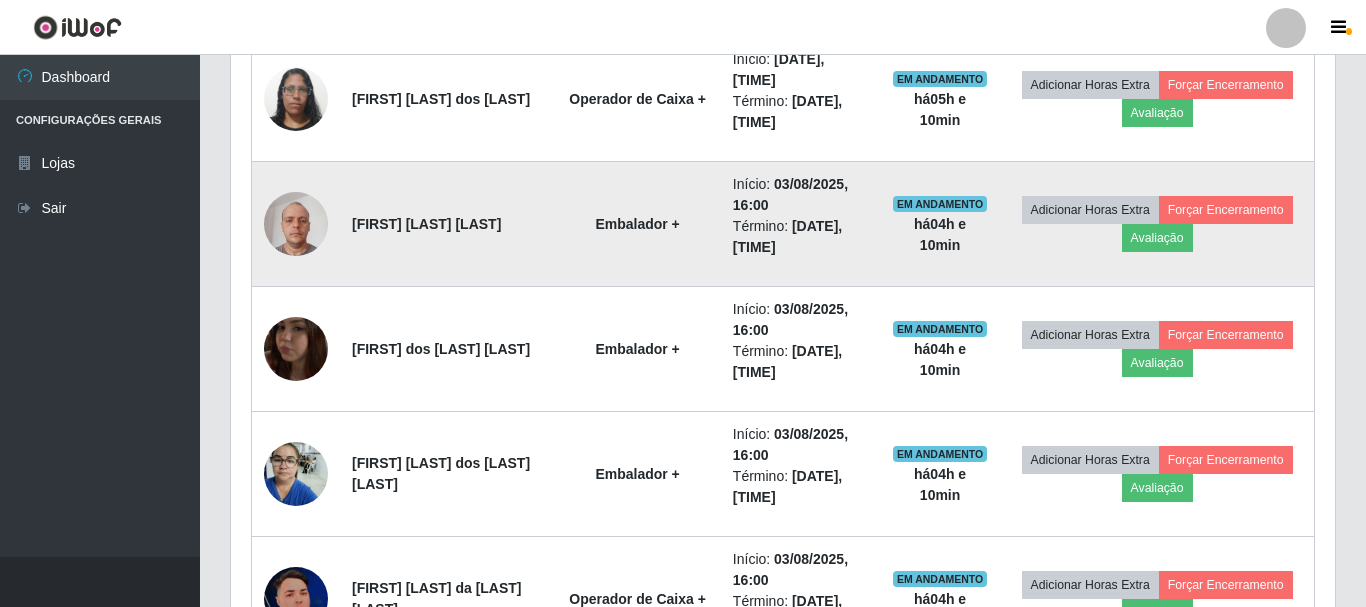 scroll, scrollTop: 999585, scrollLeft: 998911, axis: both 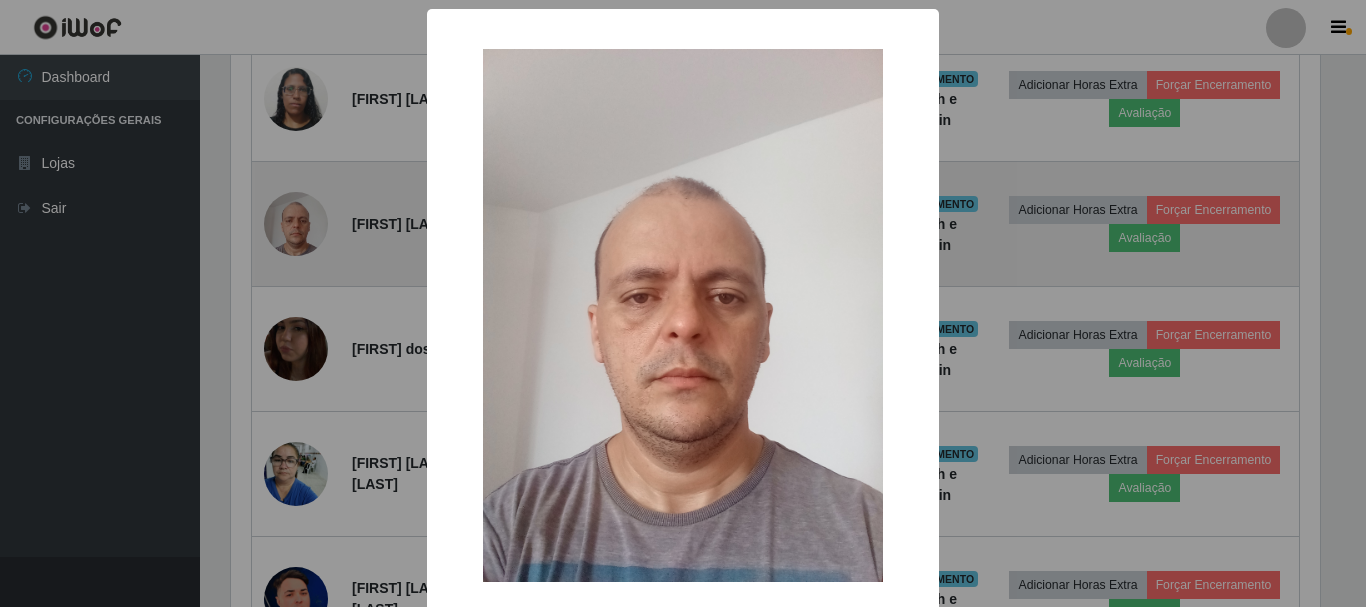 click on "× OK Cancel" at bounding box center (683, 303) 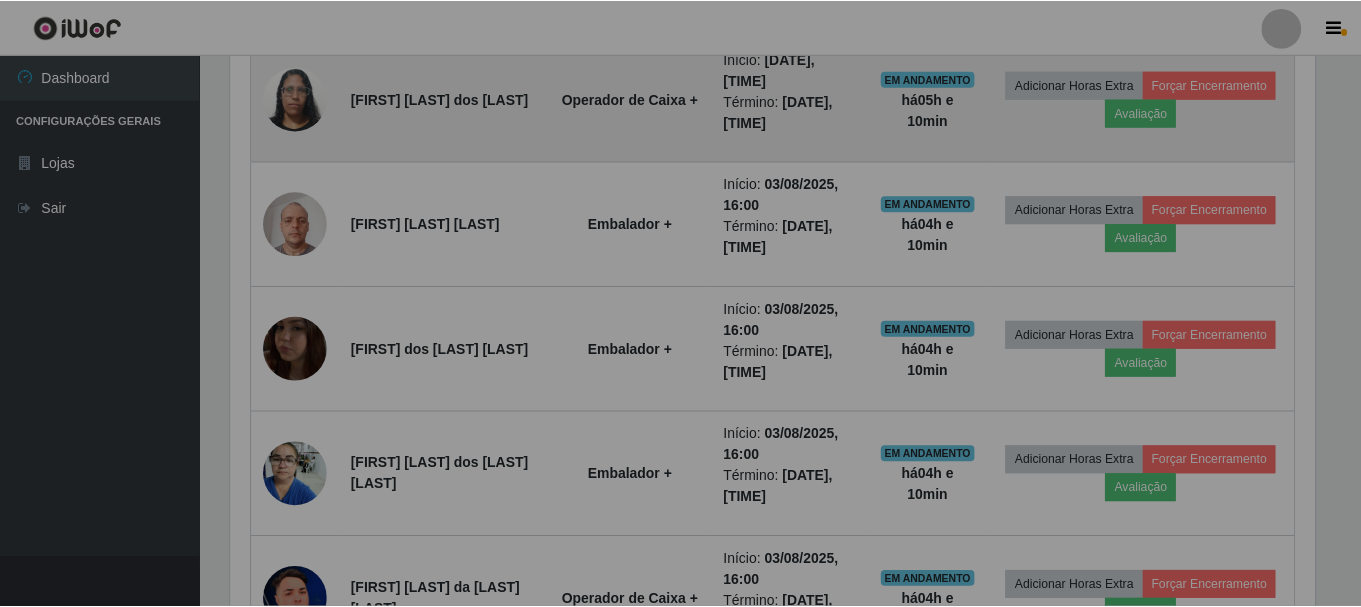 scroll, scrollTop: 999585, scrollLeft: 998901, axis: both 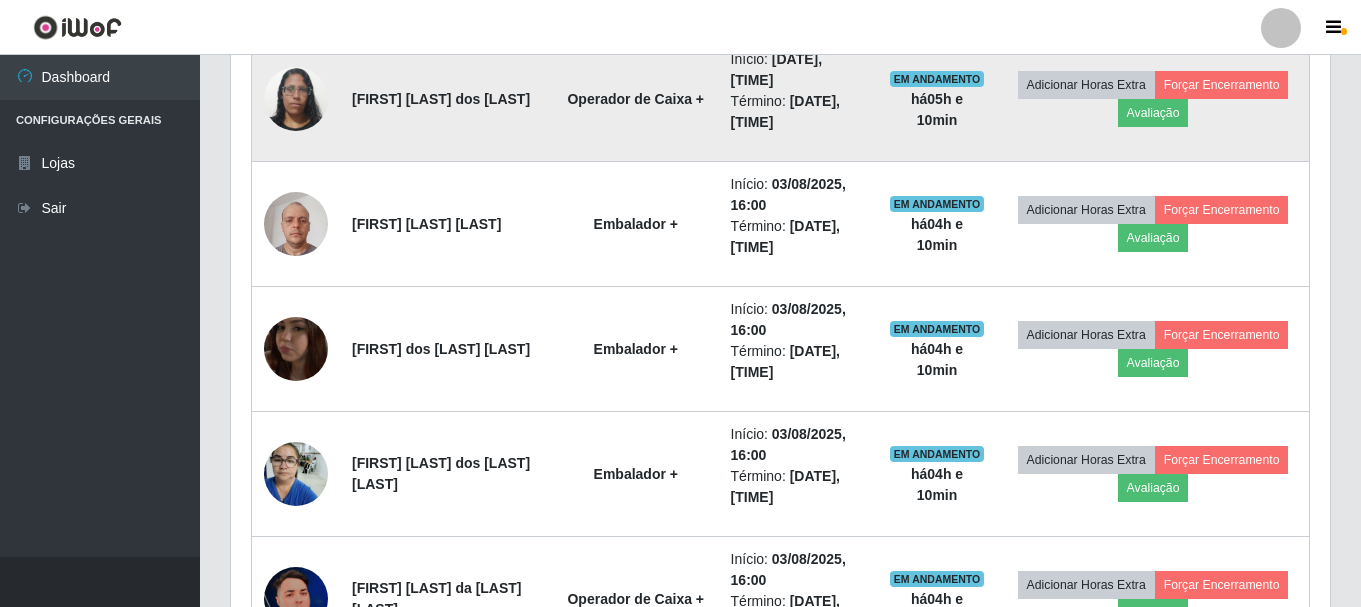 click at bounding box center (296, 98) 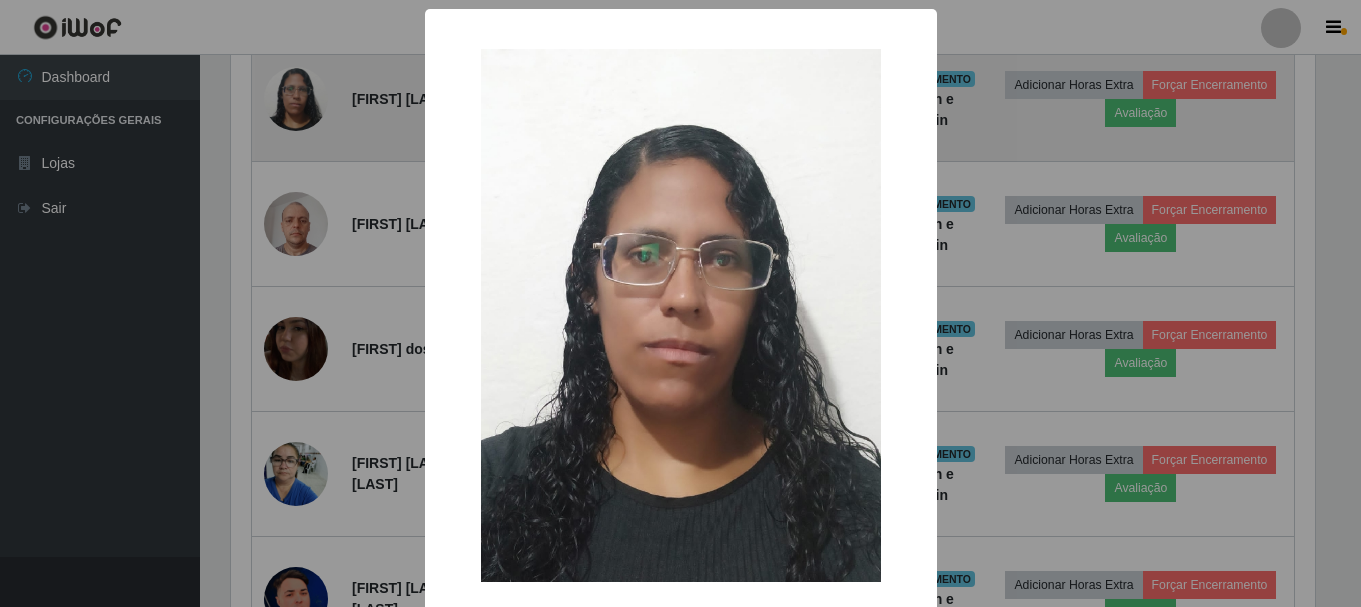 scroll, scrollTop: 999585, scrollLeft: 998911, axis: both 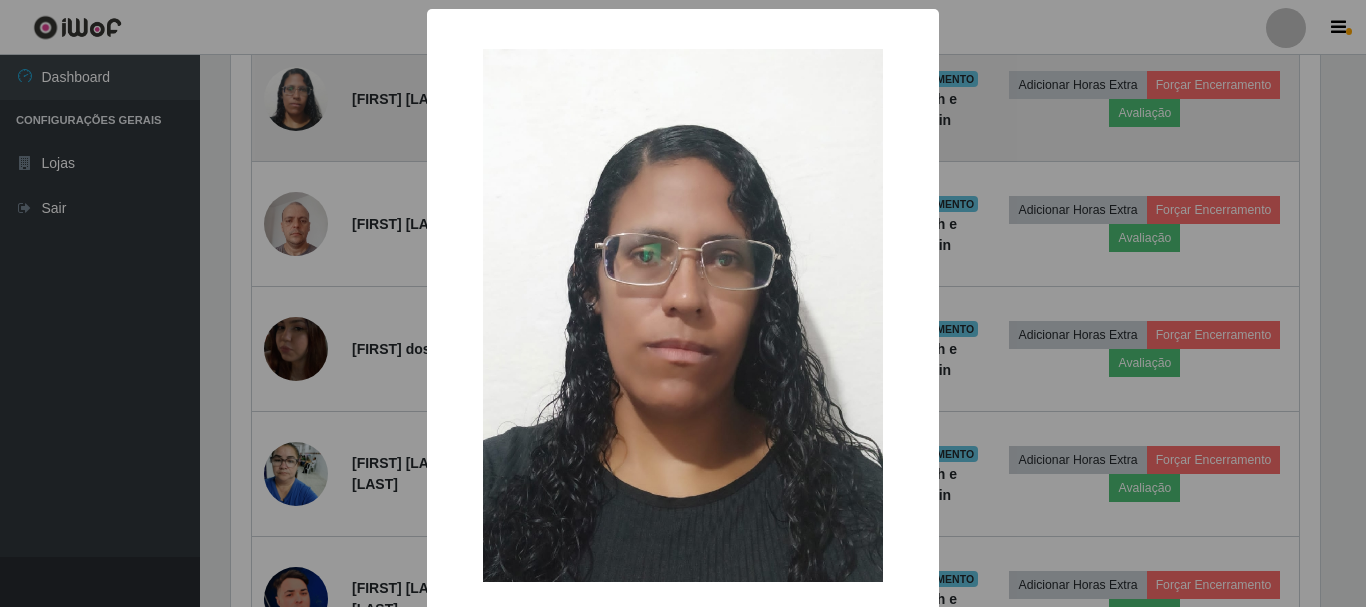 click on "× OK Cancel" at bounding box center (683, 303) 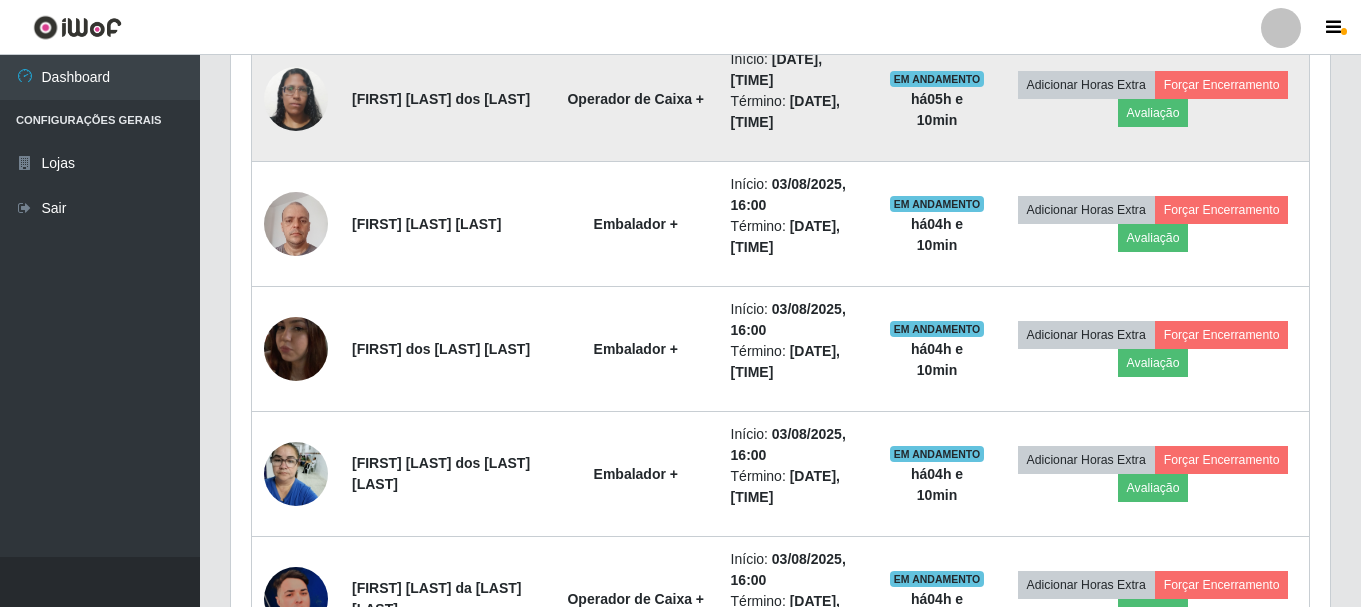 scroll, scrollTop: 999585, scrollLeft: 998901, axis: both 